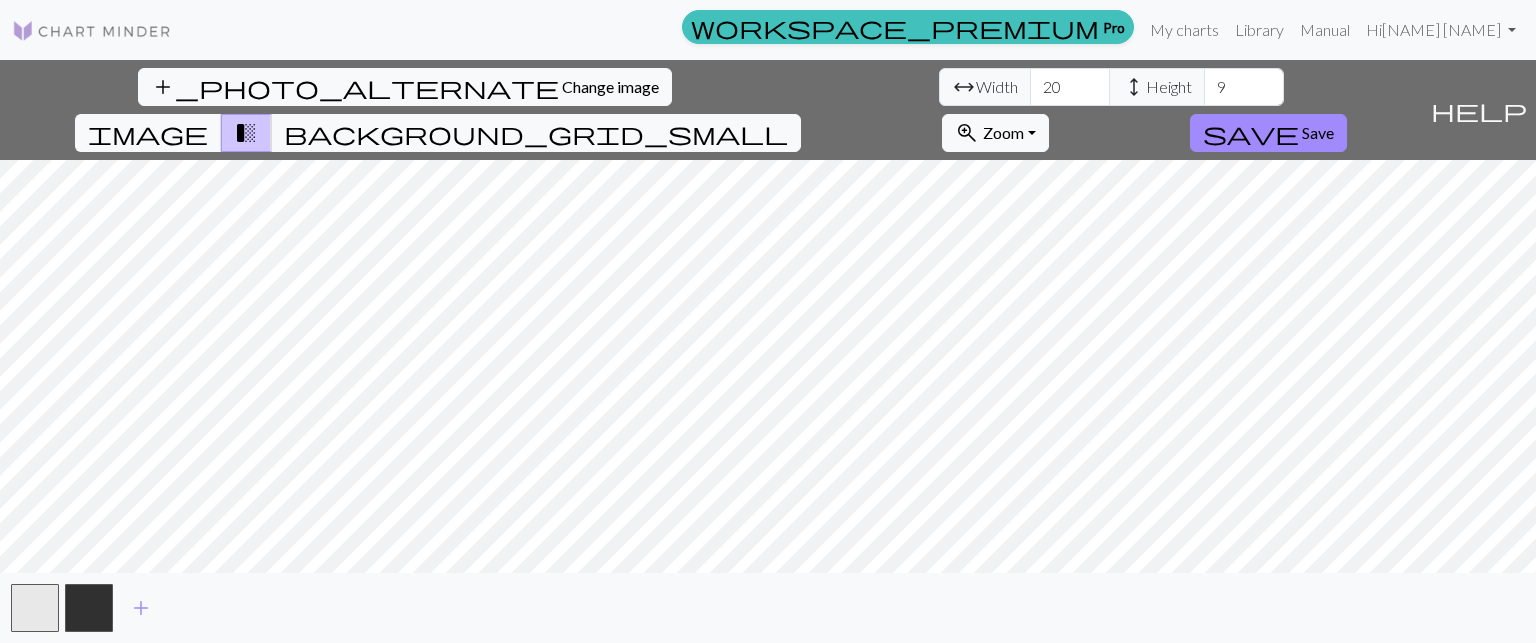 scroll, scrollTop: 0, scrollLeft: 0, axis: both 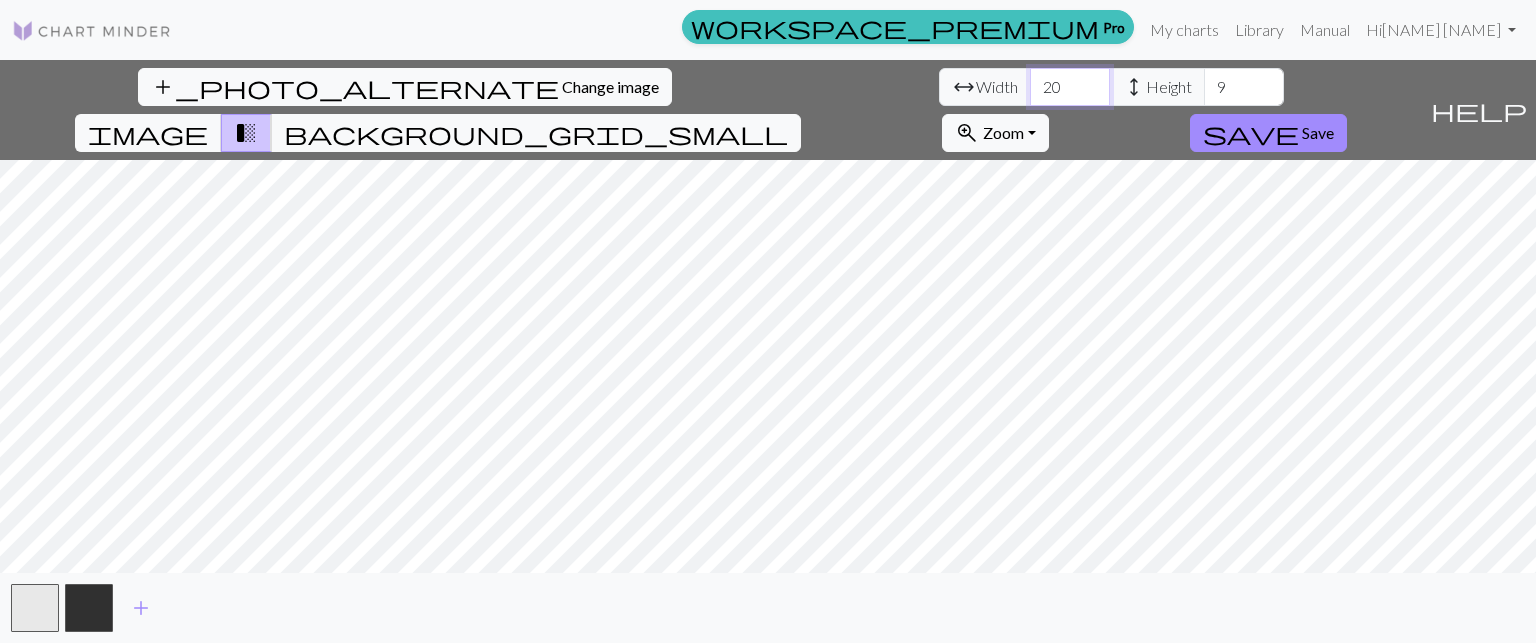 click on "20" at bounding box center (1070, 87) 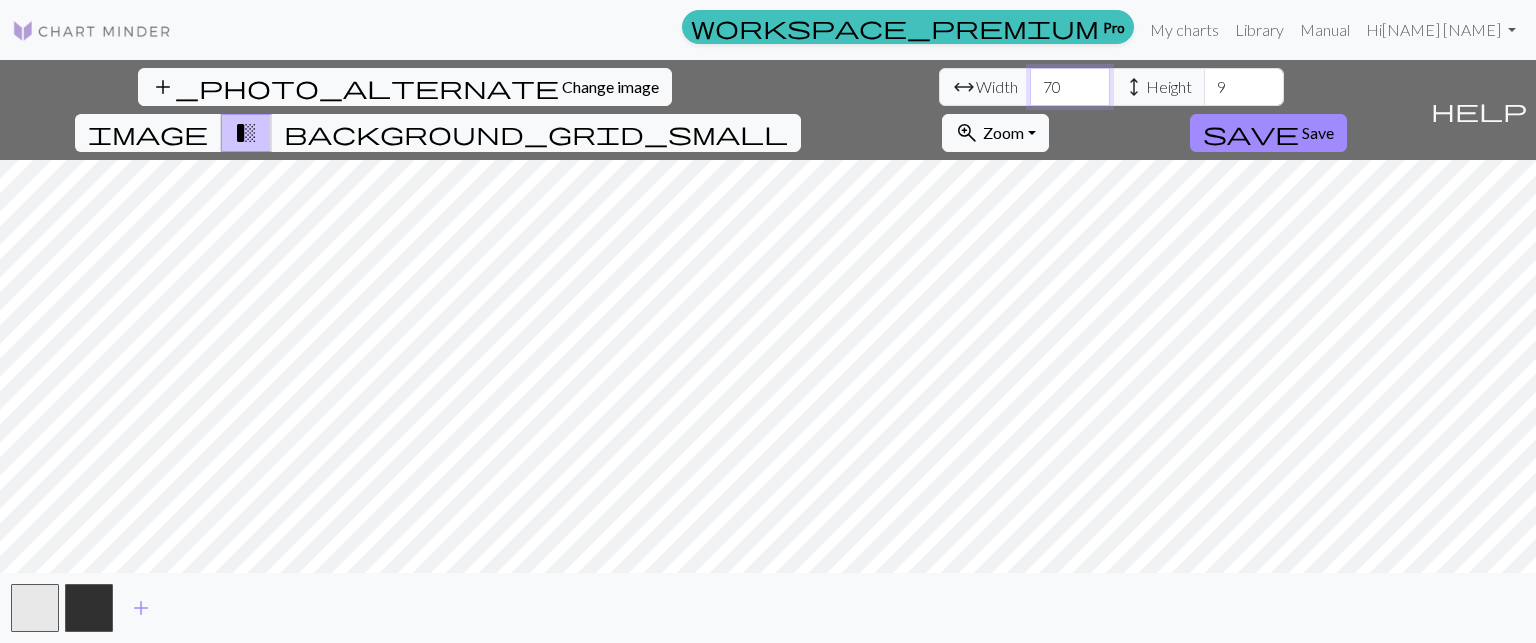 type on "70" 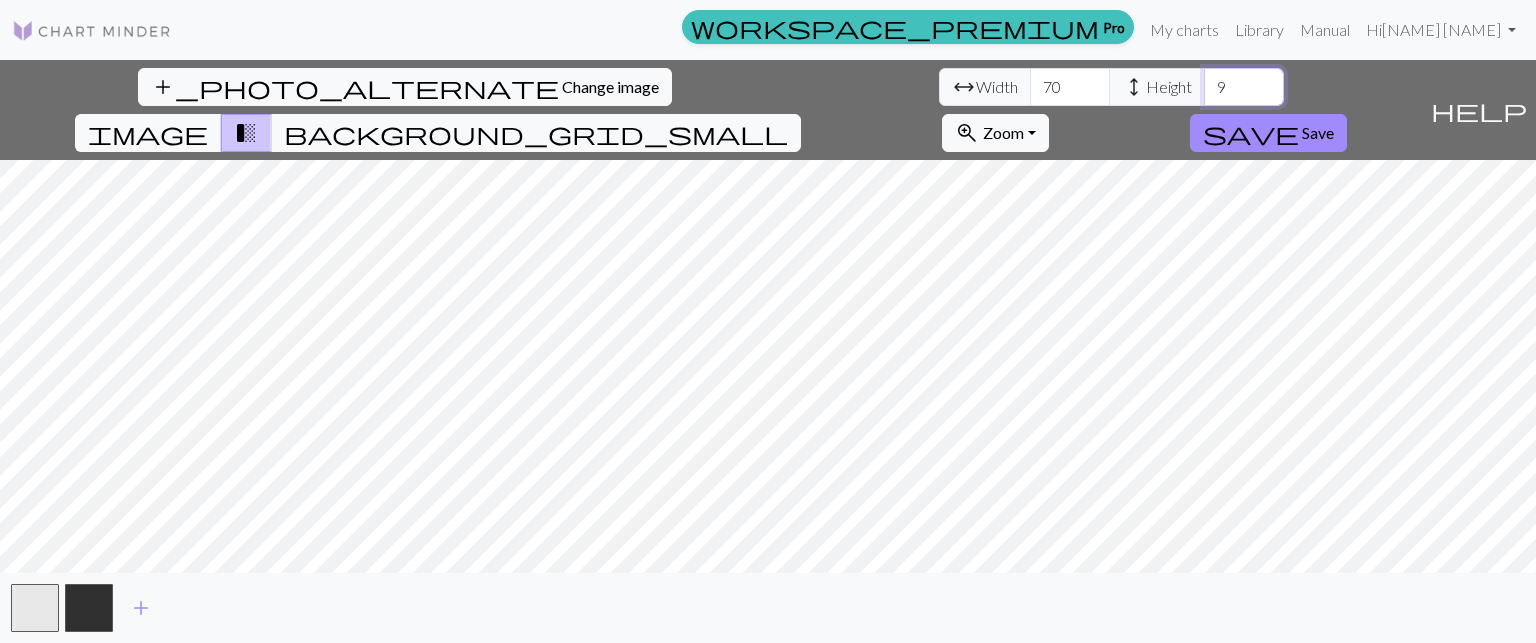 click on "9" at bounding box center [1244, 87] 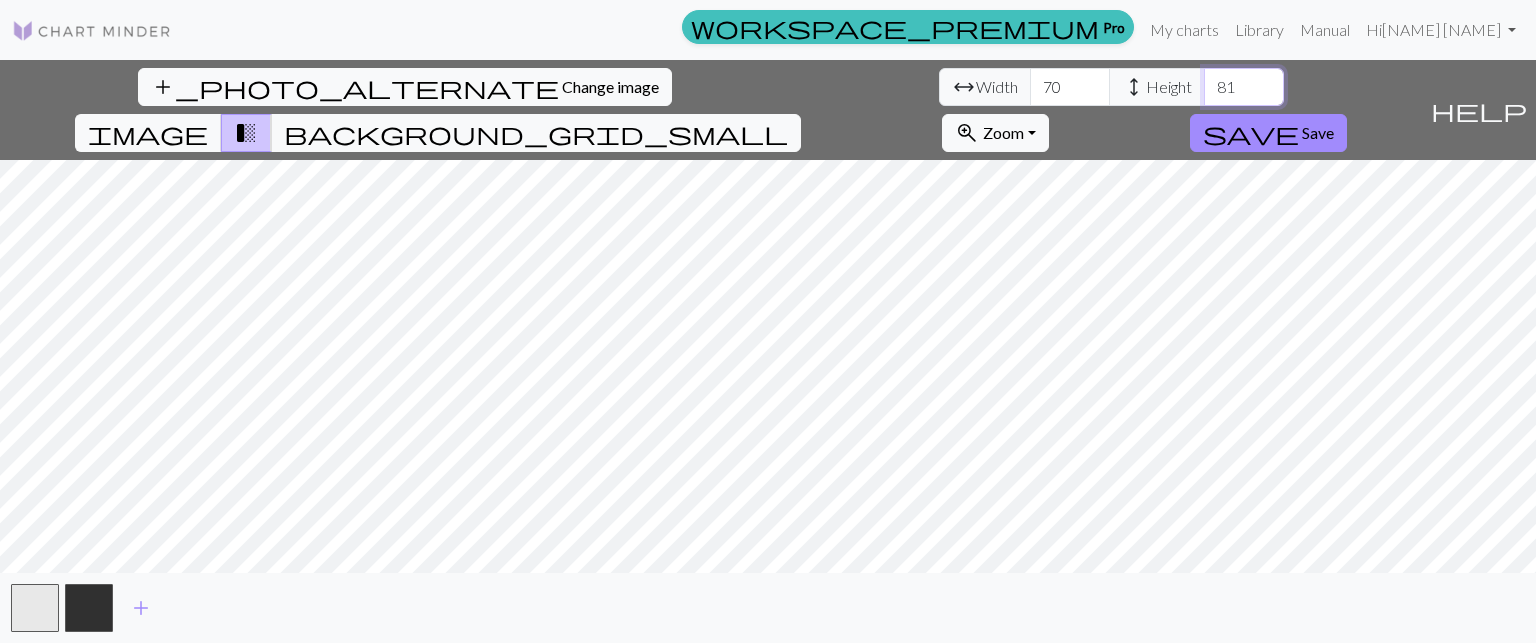 click on "81" at bounding box center [1244, 87] 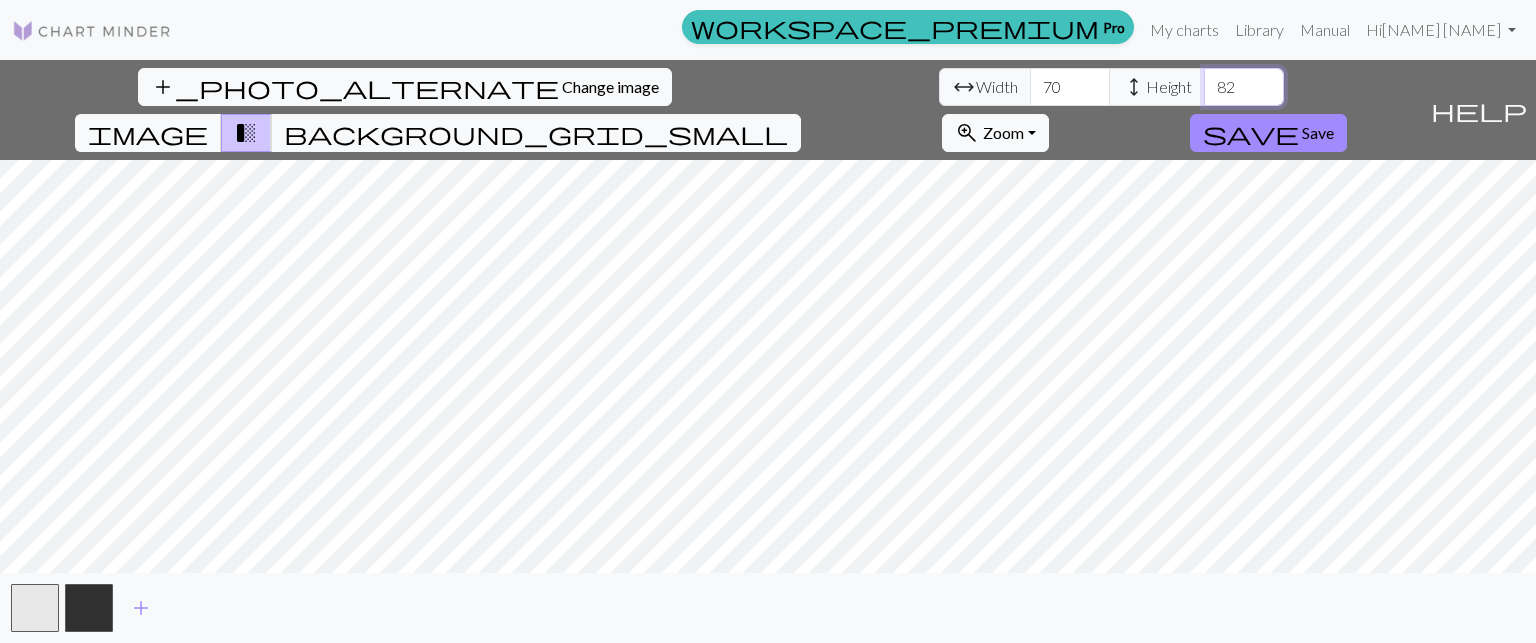 click on "82" at bounding box center [1244, 87] 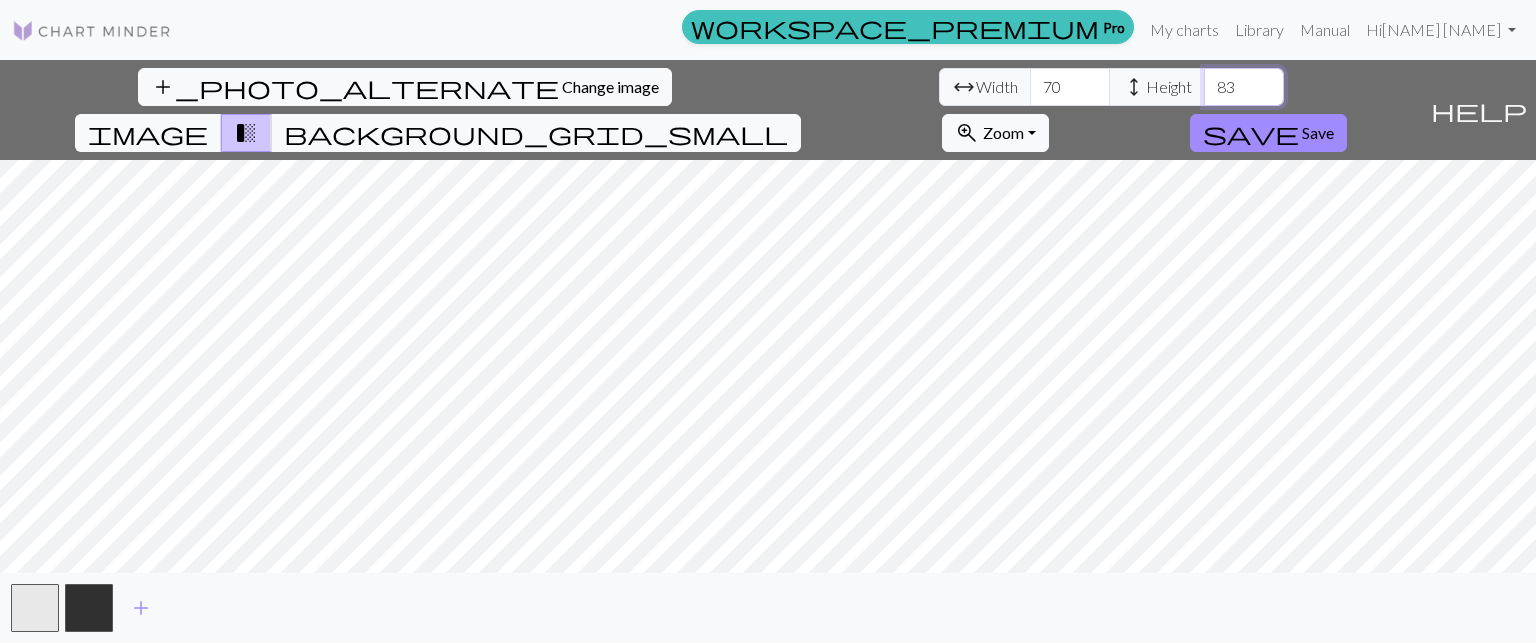 click on "83" at bounding box center (1244, 87) 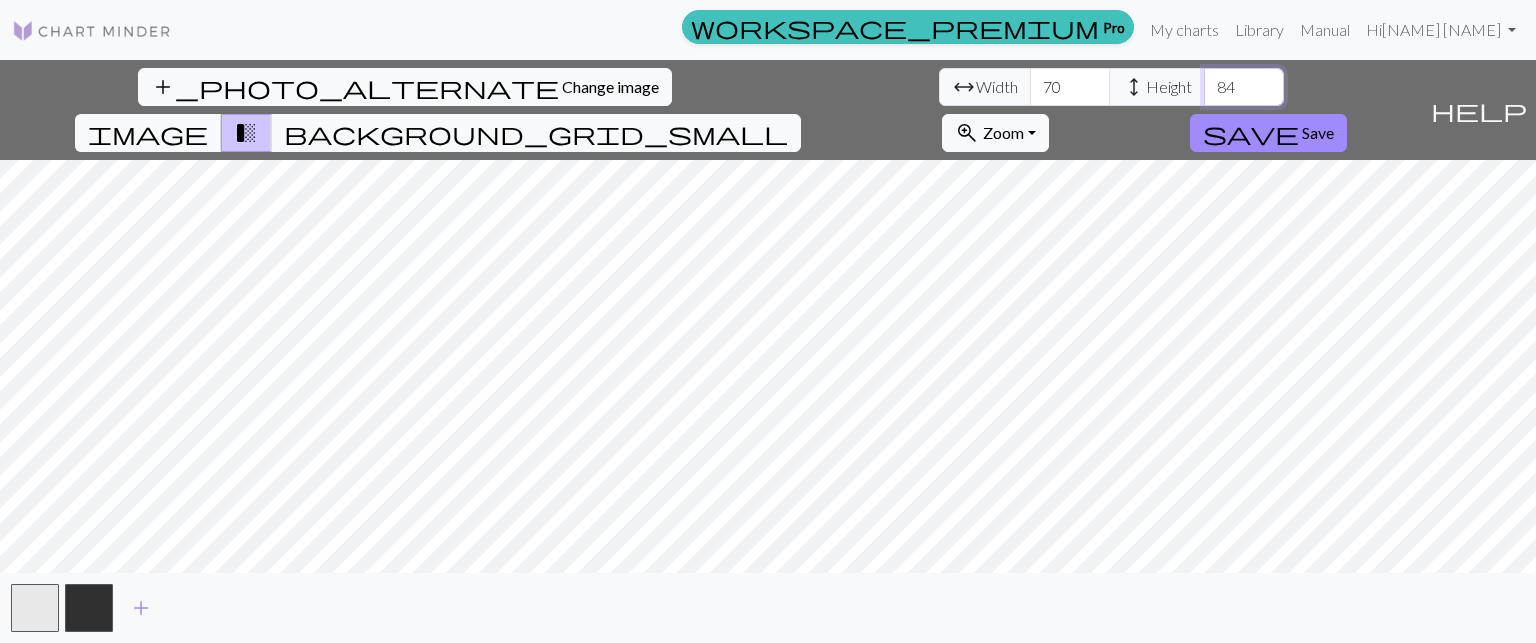 click on "84" at bounding box center (1244, 87) 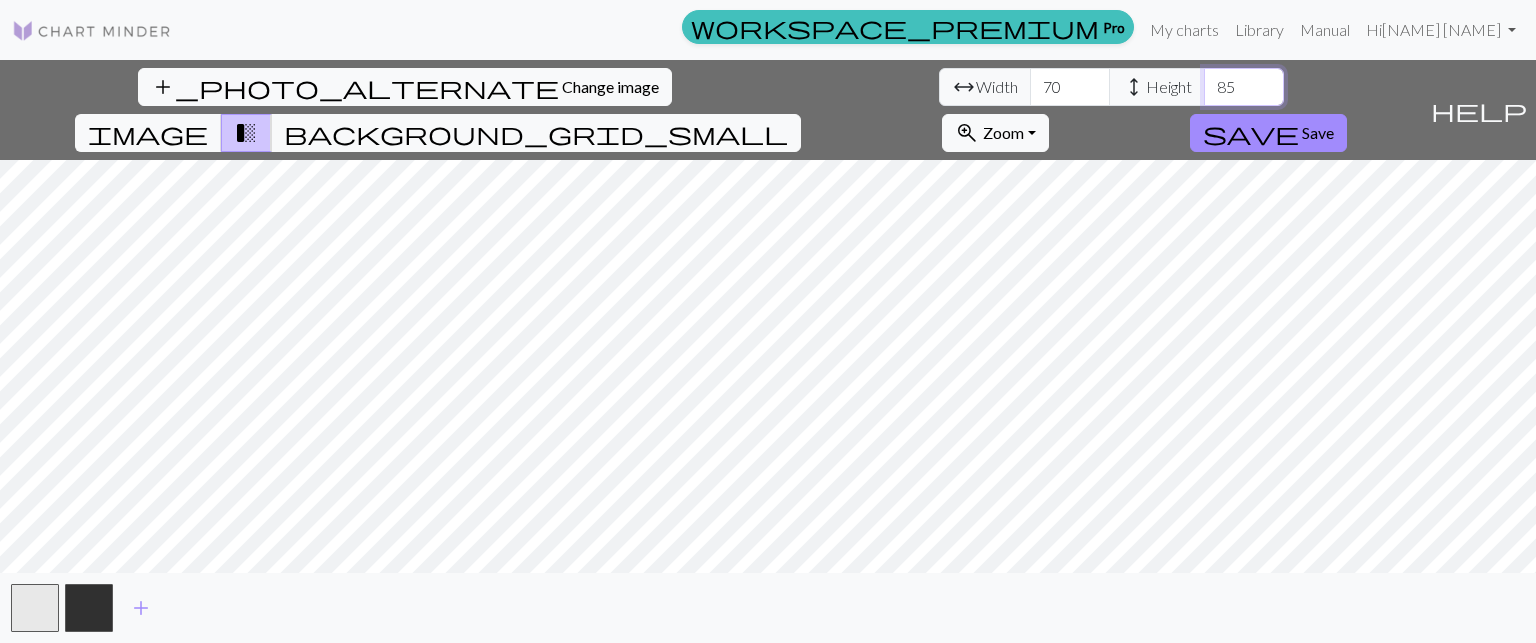 click on "85" at bounding box center (1244, 87) 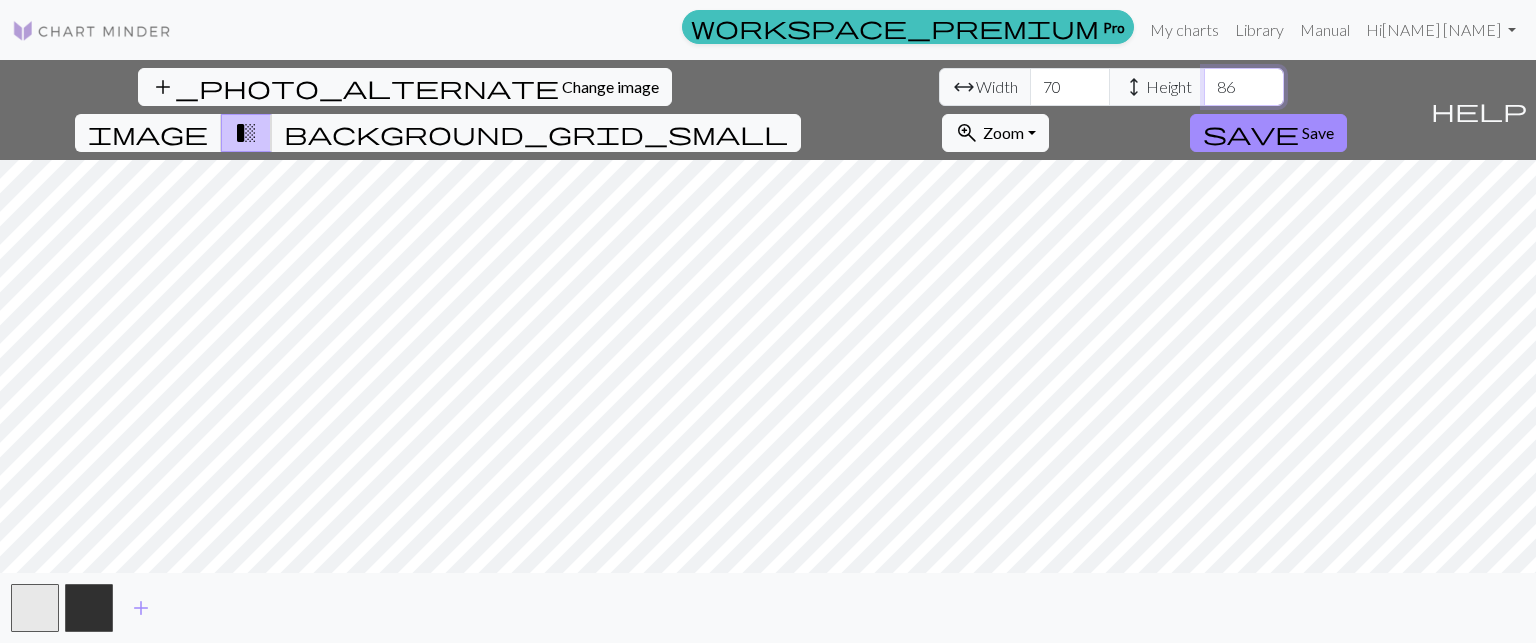 click on "86" at bounding box center (1244, 87) 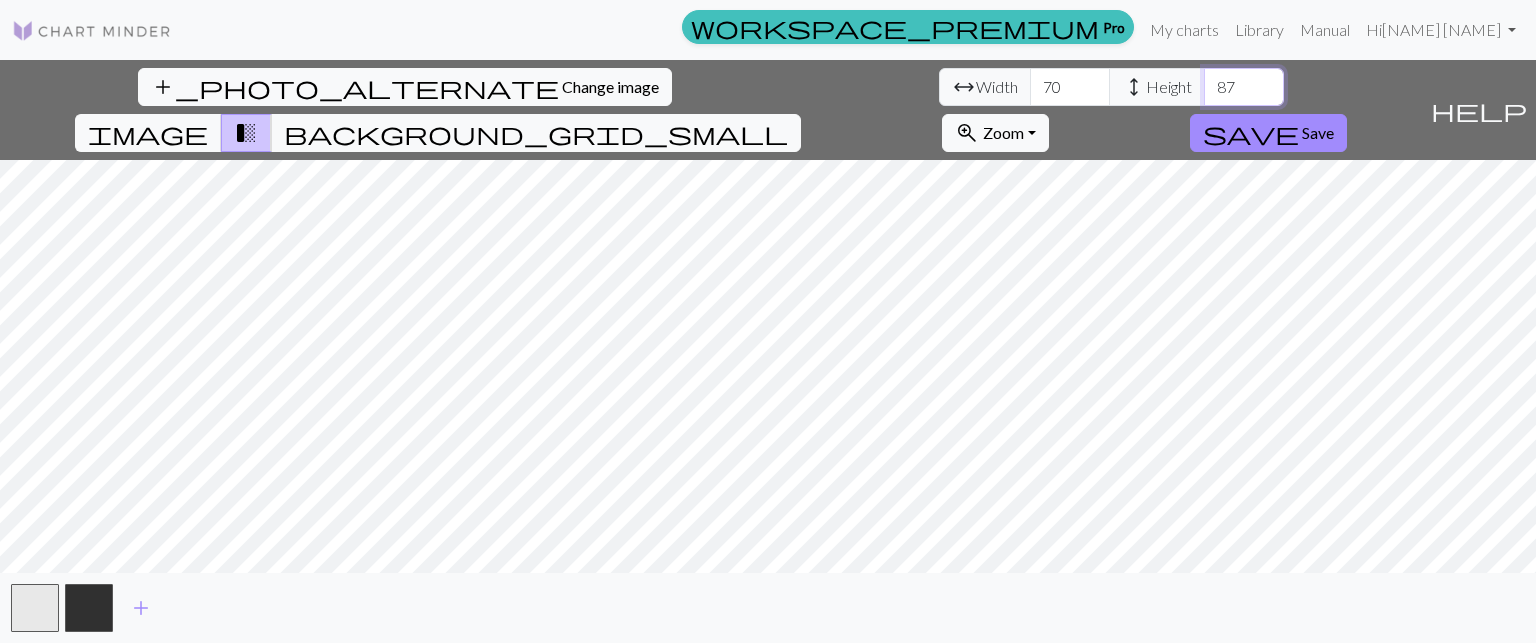 click on "87" at bounding box center (1244, 87) 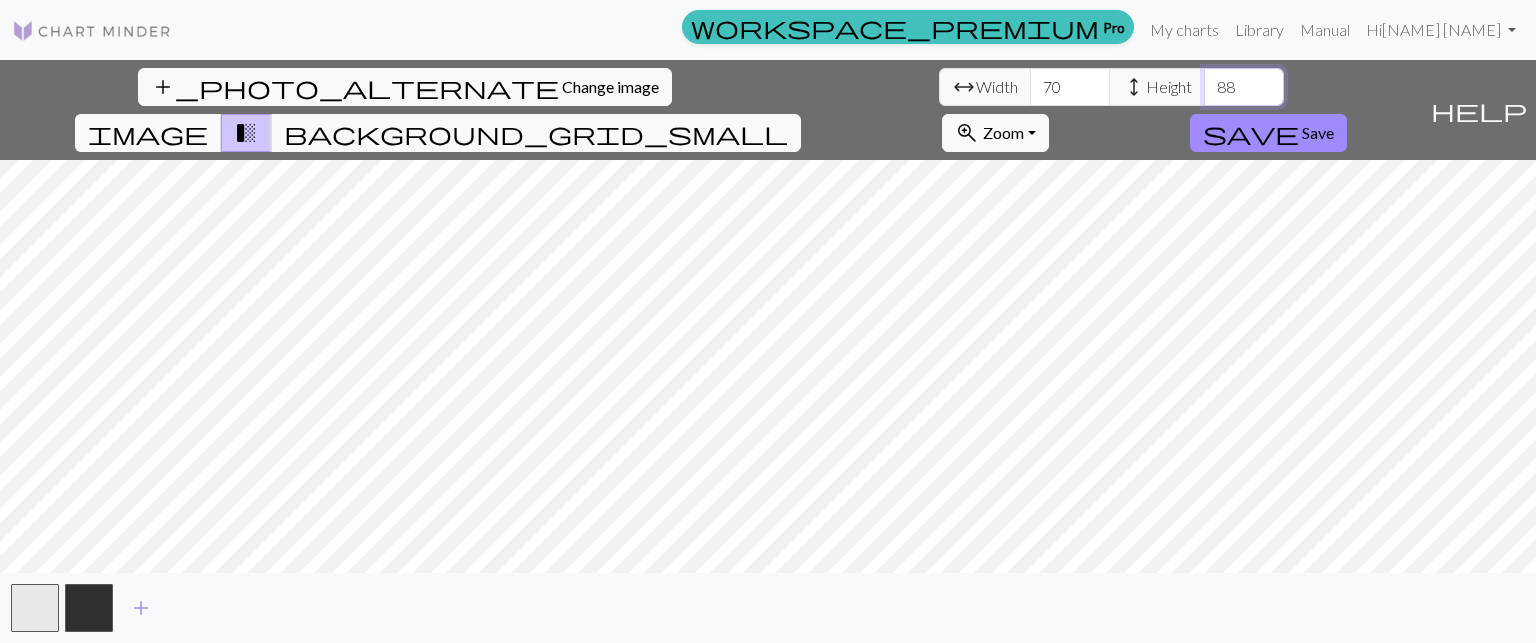 click on "88" at bounding box center [1244, 87] 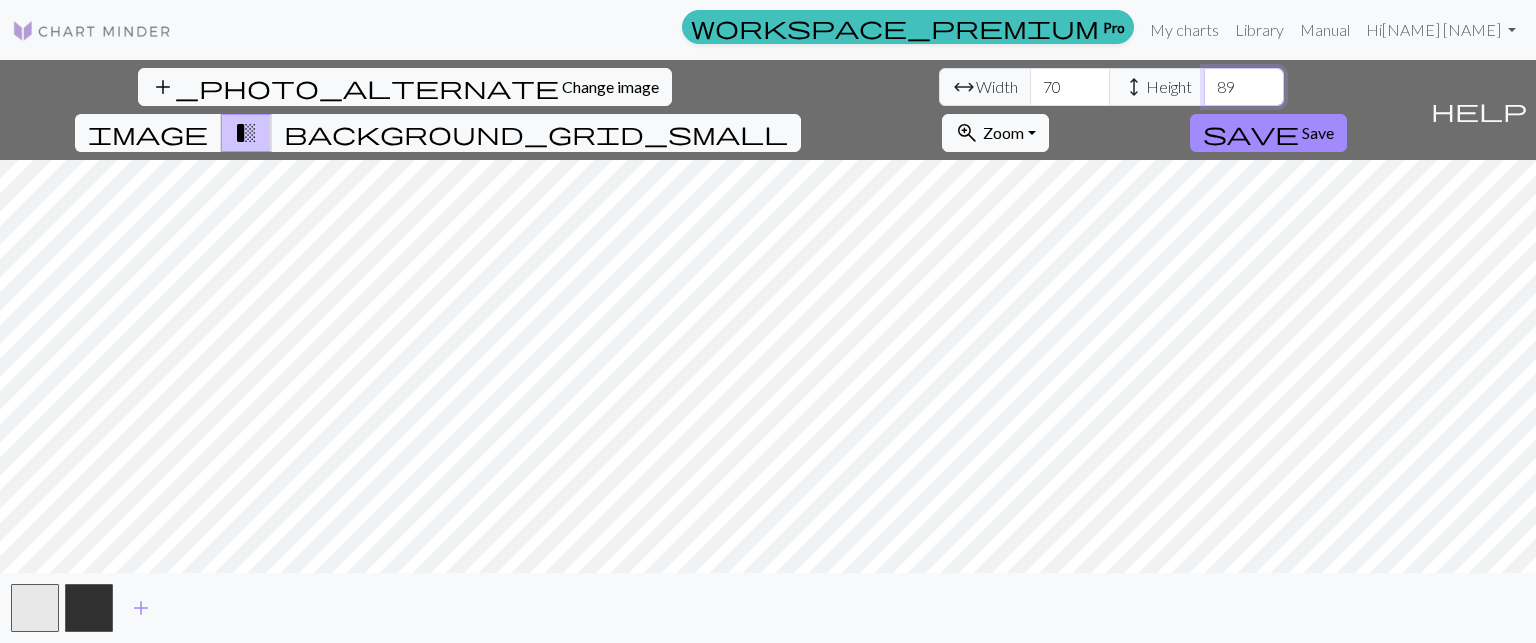 click on "89" at bounding box center (1244, 87) 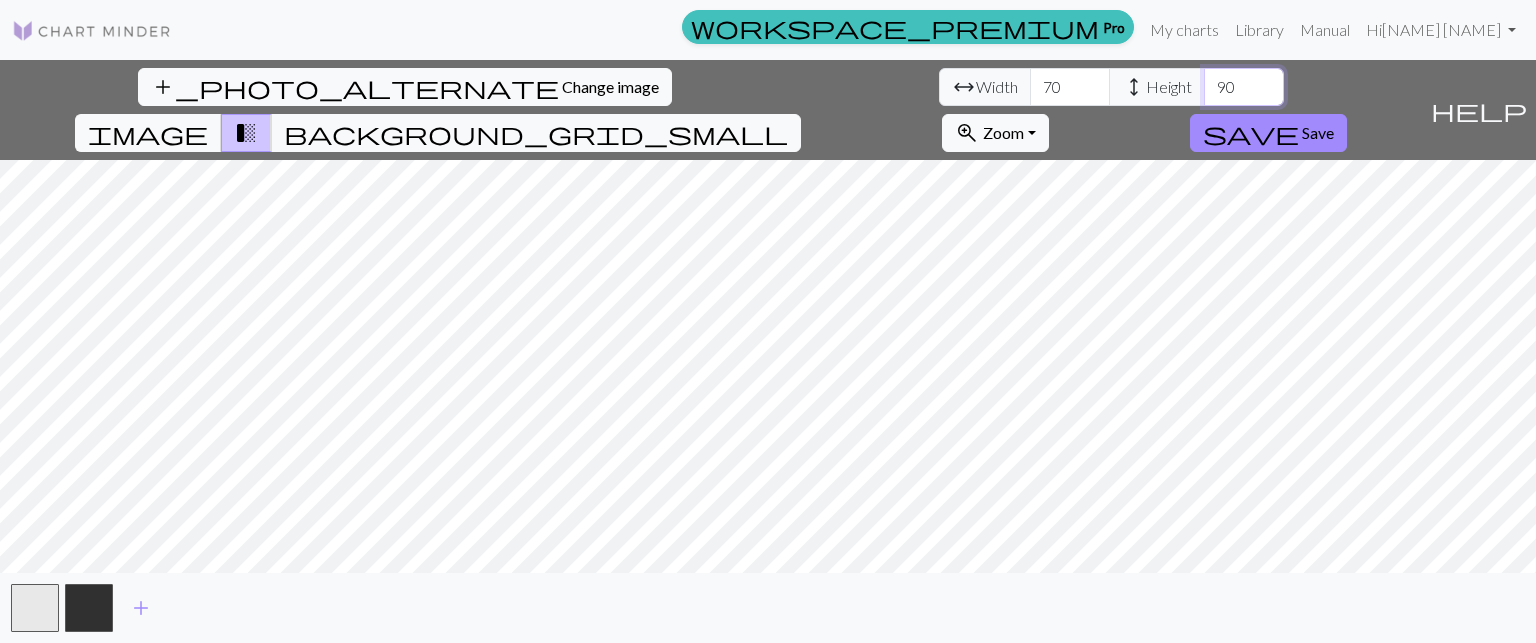 click on "90" at bounding box center [1244, 87] 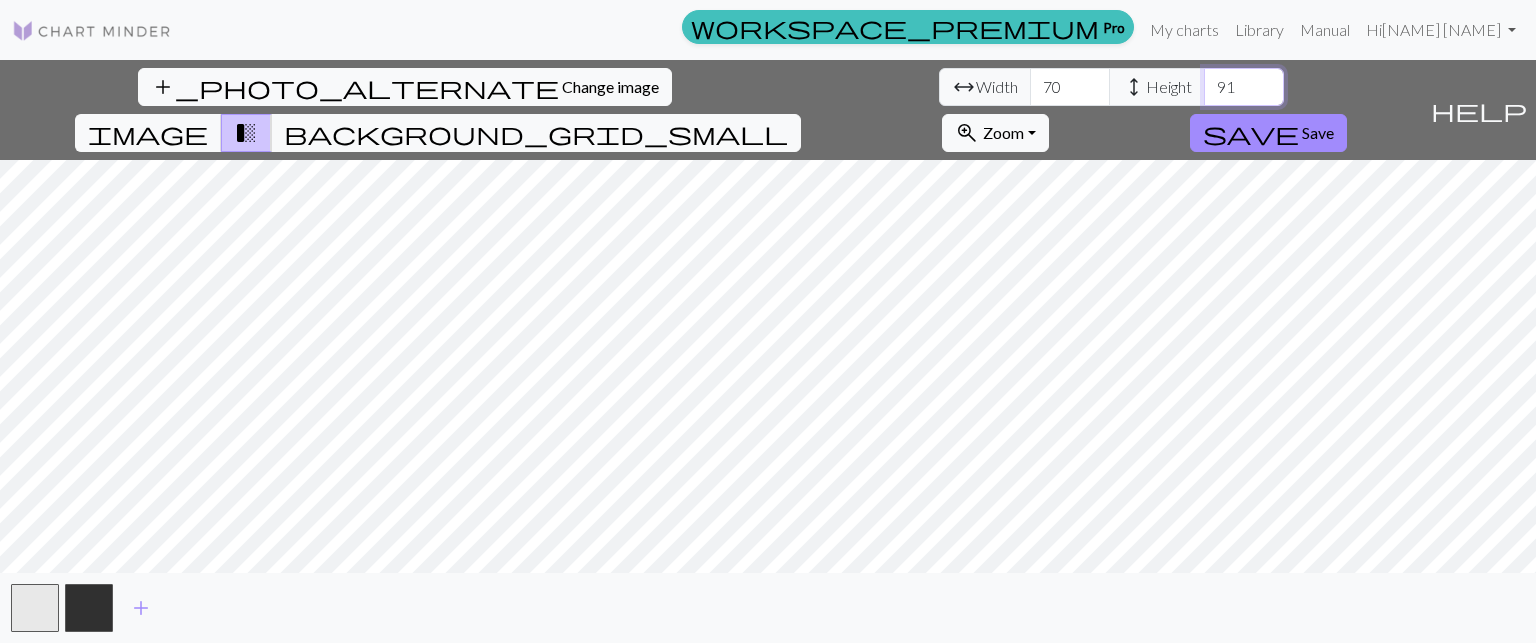 click on "91" at bounding box center (1244, 87) 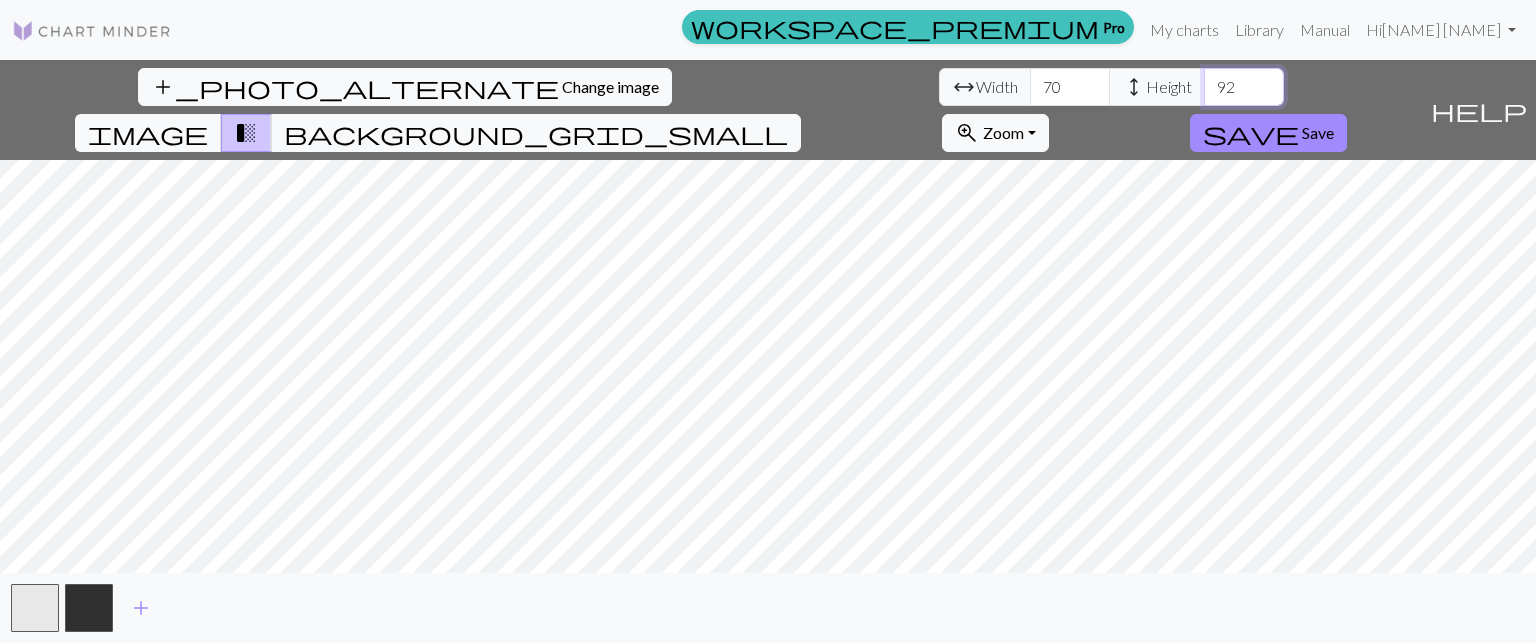 click on "92" at bounding box center (1244, 87) 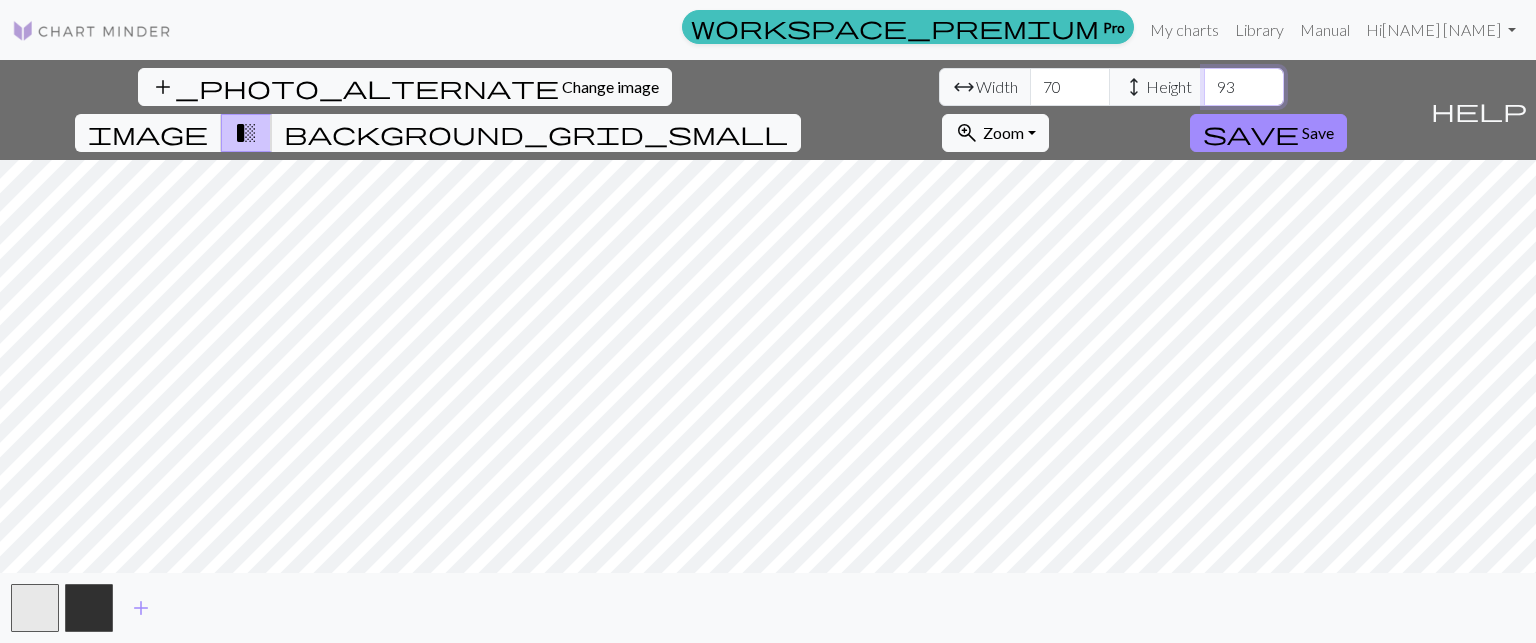 click on "93" at bounding box center [1244, 87] 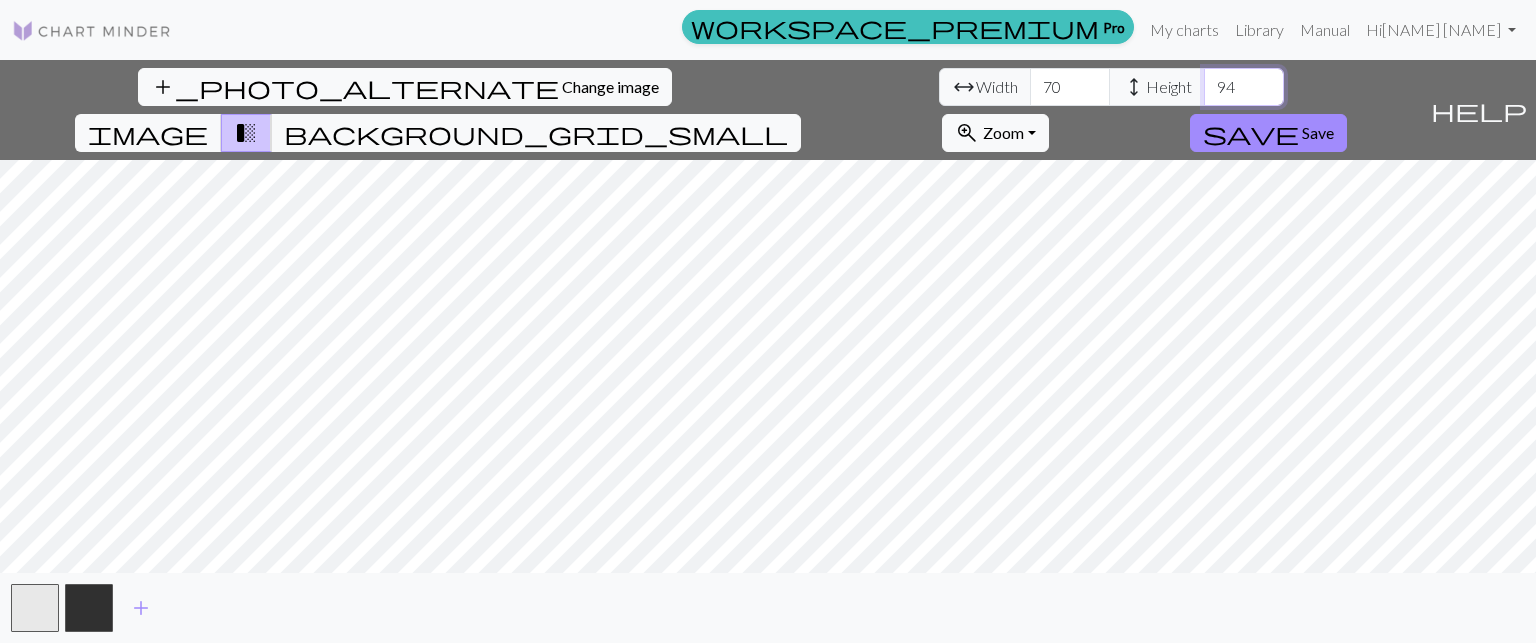 click on "94" at bounding box center (1244, 87) 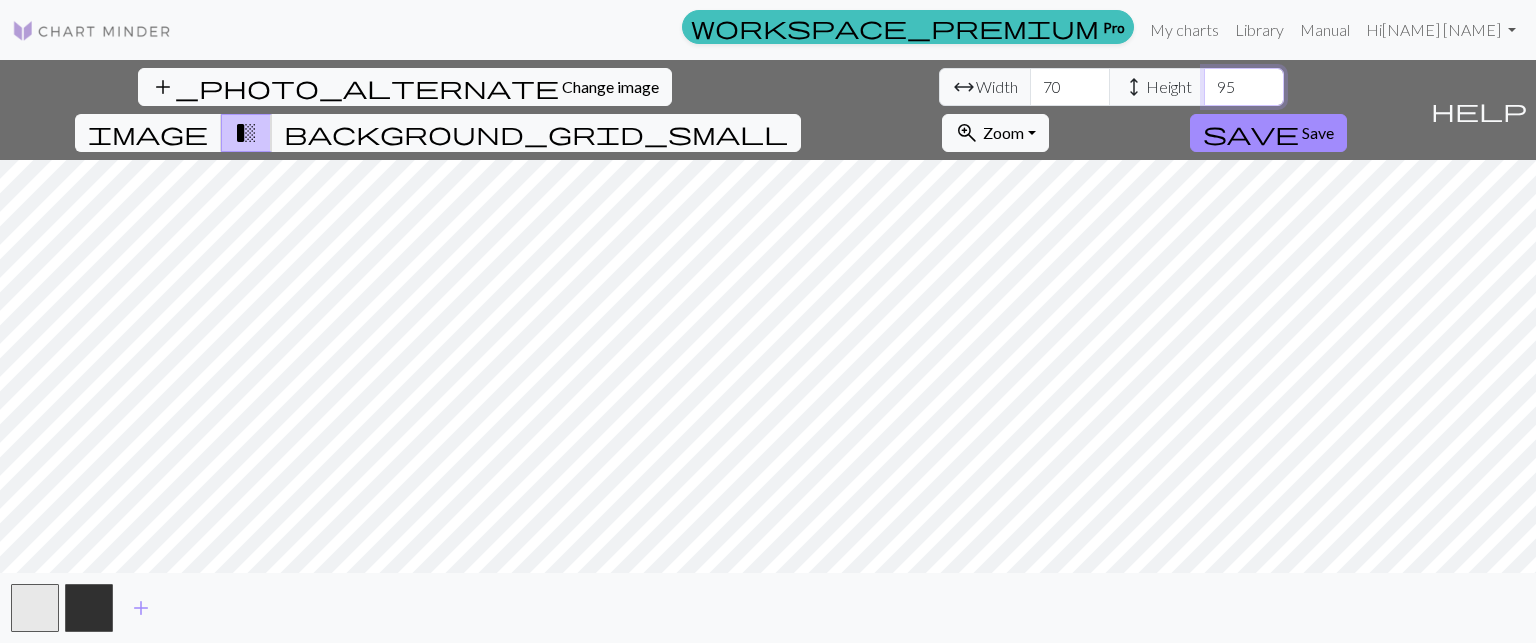 click on "95" at bounding box center [1244, 87] 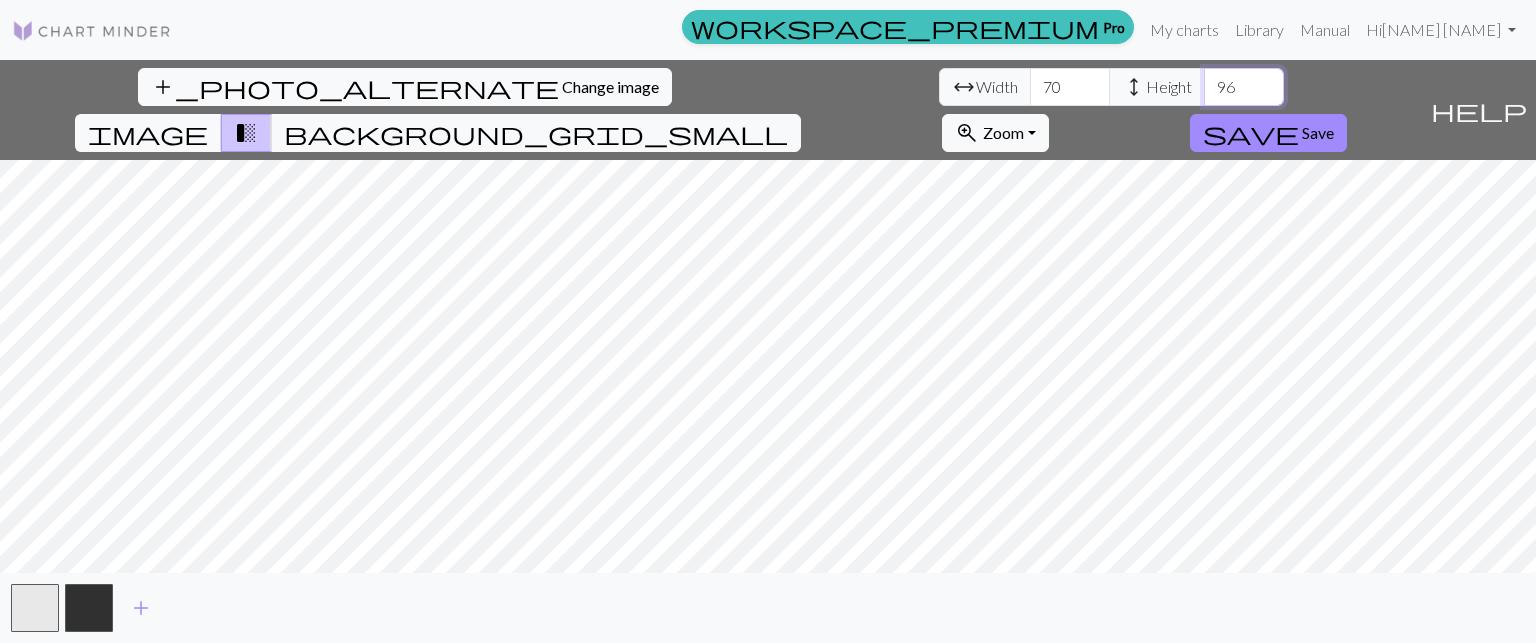 click on "96" at bounding box center [1244, 87] 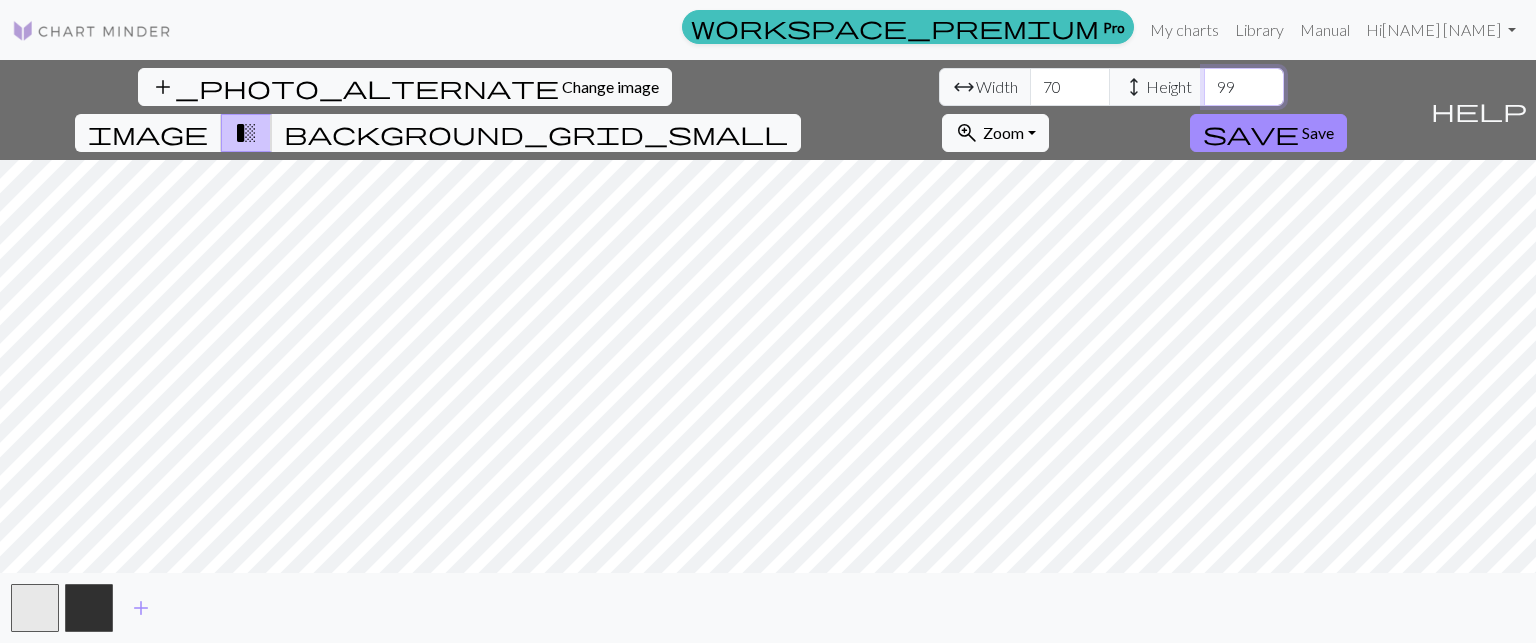 drag, startPoint x: 676, startPoint y: 86, endPoint x: 382, endPoint y: 84, distance: 294.0068 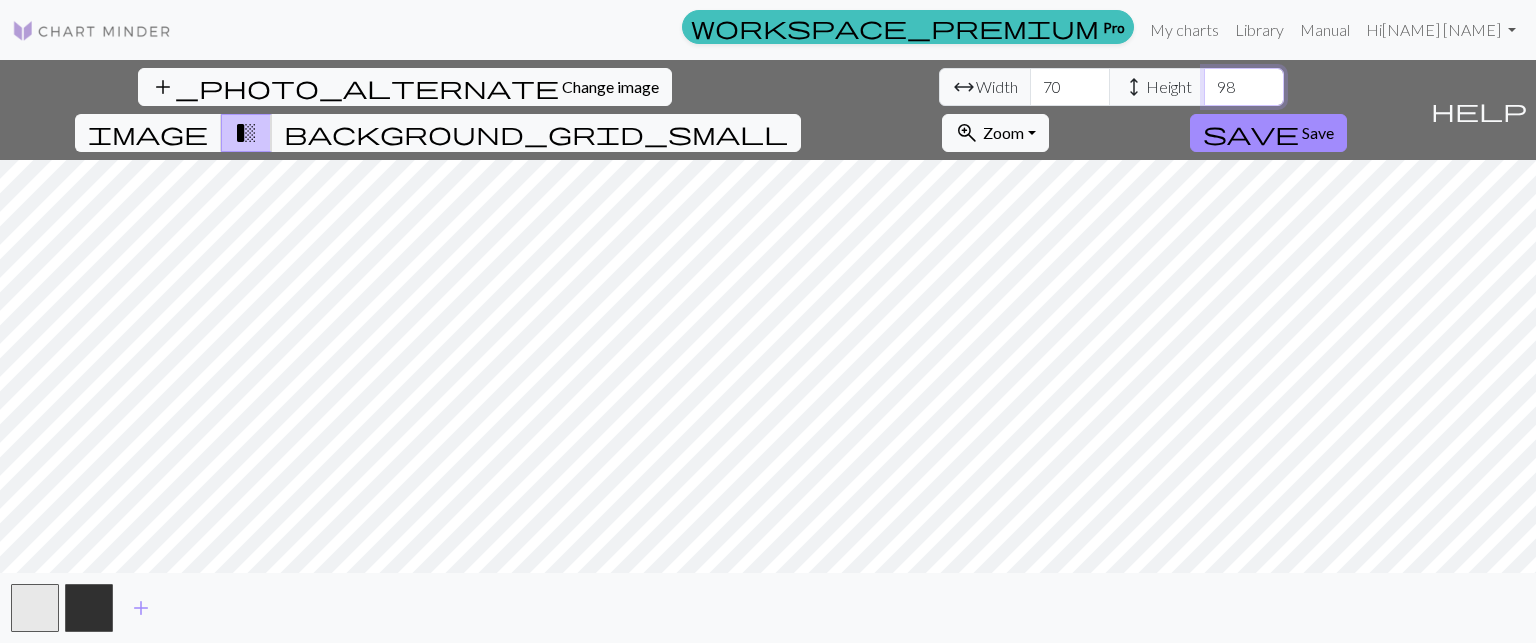 click on "98" at bounding box center [1244, 87] 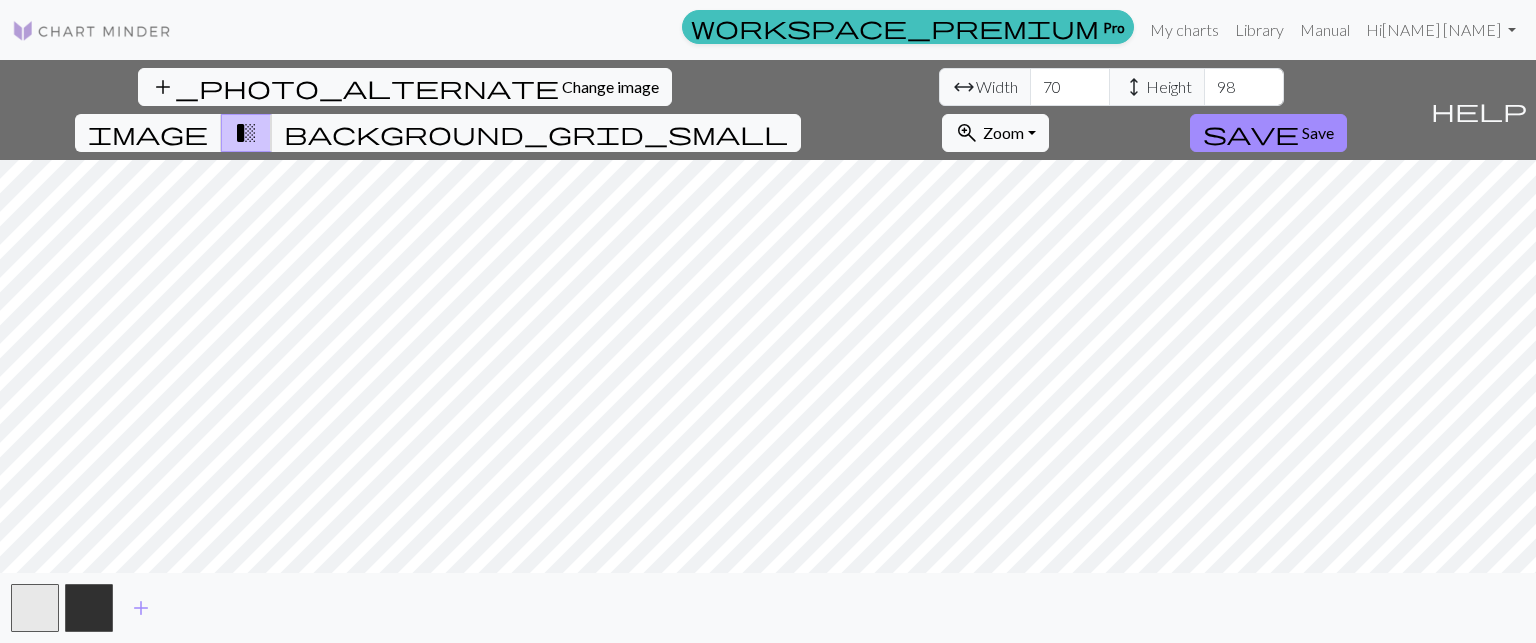 click on "arrow_range" at bounding box center [964, 87] 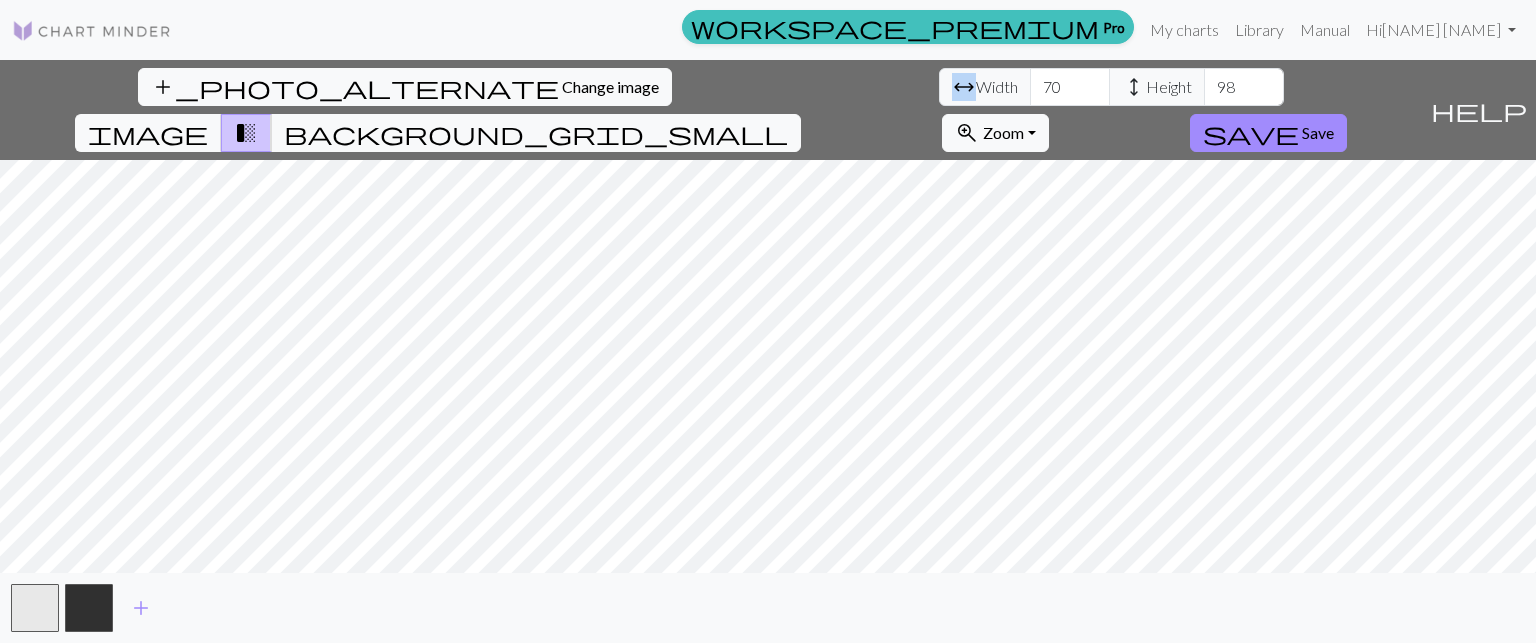 click on "arrow_range" at bounding box center [964, 87] 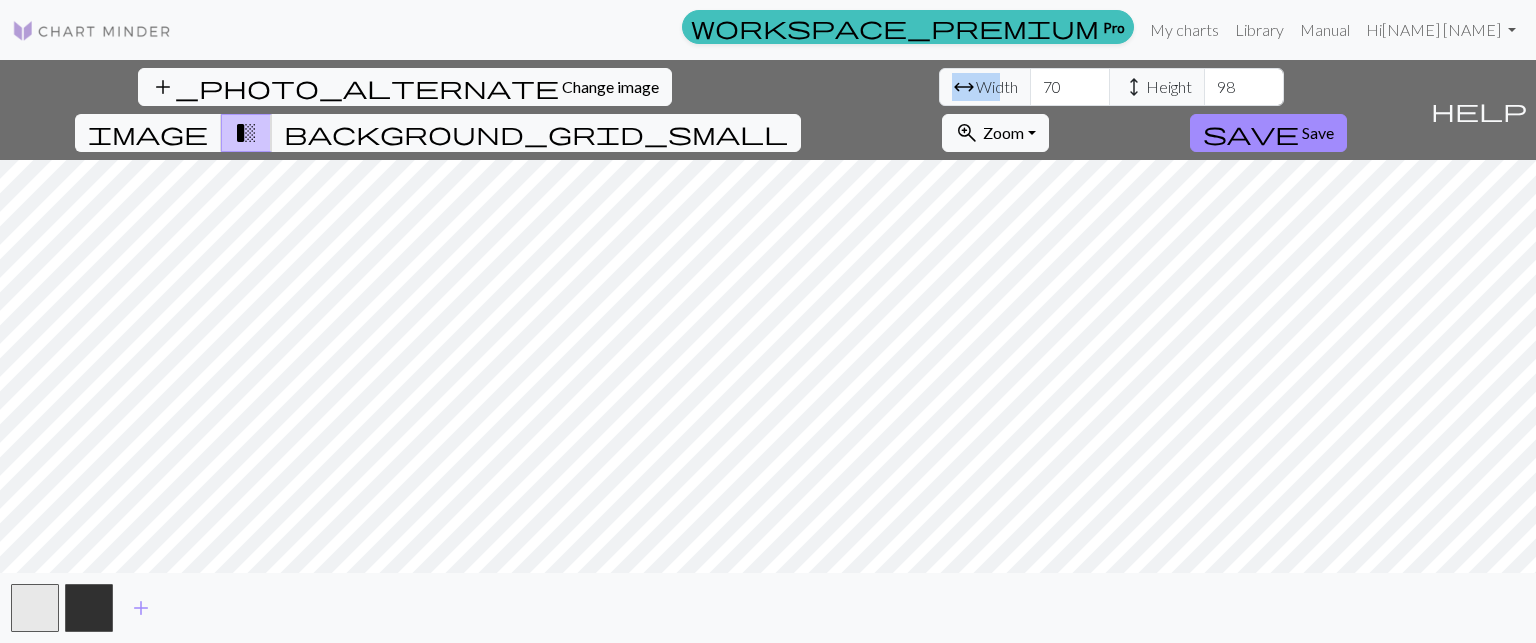 click on "arrow_range" at bounding box center (964, 87) 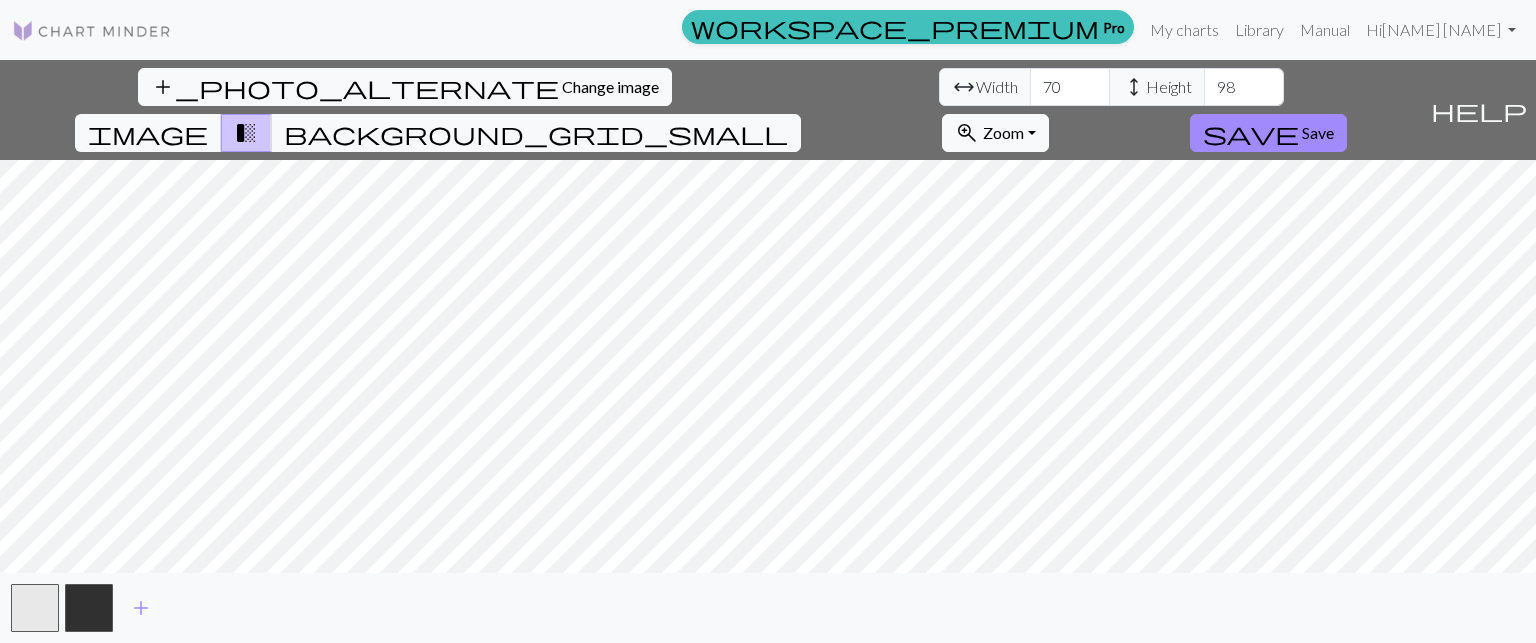click on "arrow_range" at bounding box center [964, 87] 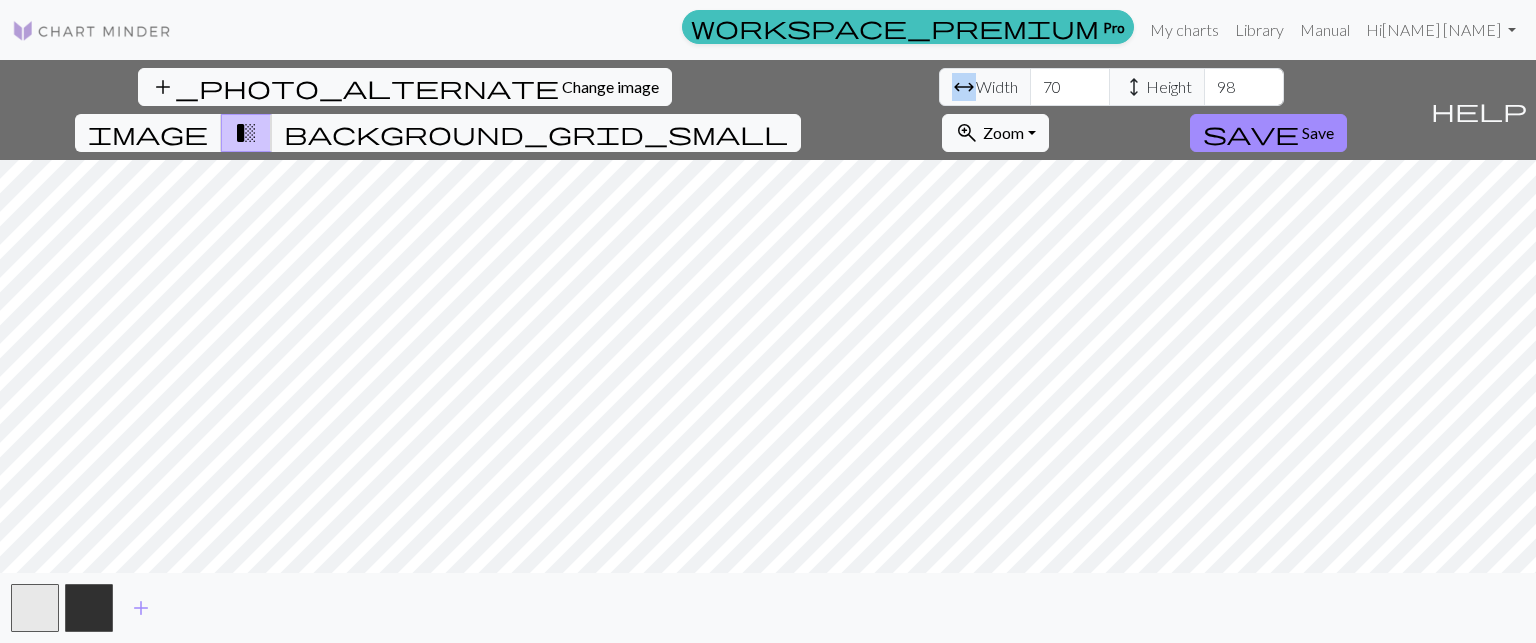 click on "arrow_range" at bounding box center (964, 87) 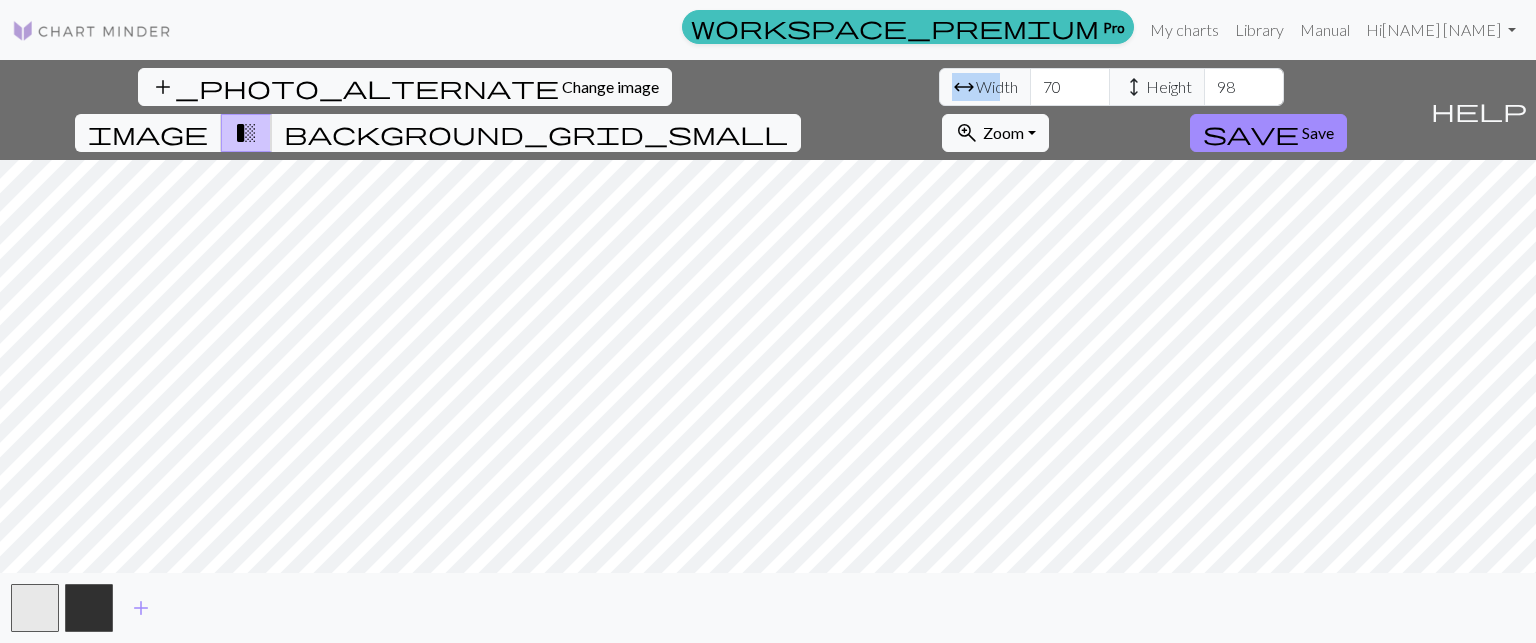click on "arrow_range" at bounding box center [964, 87] 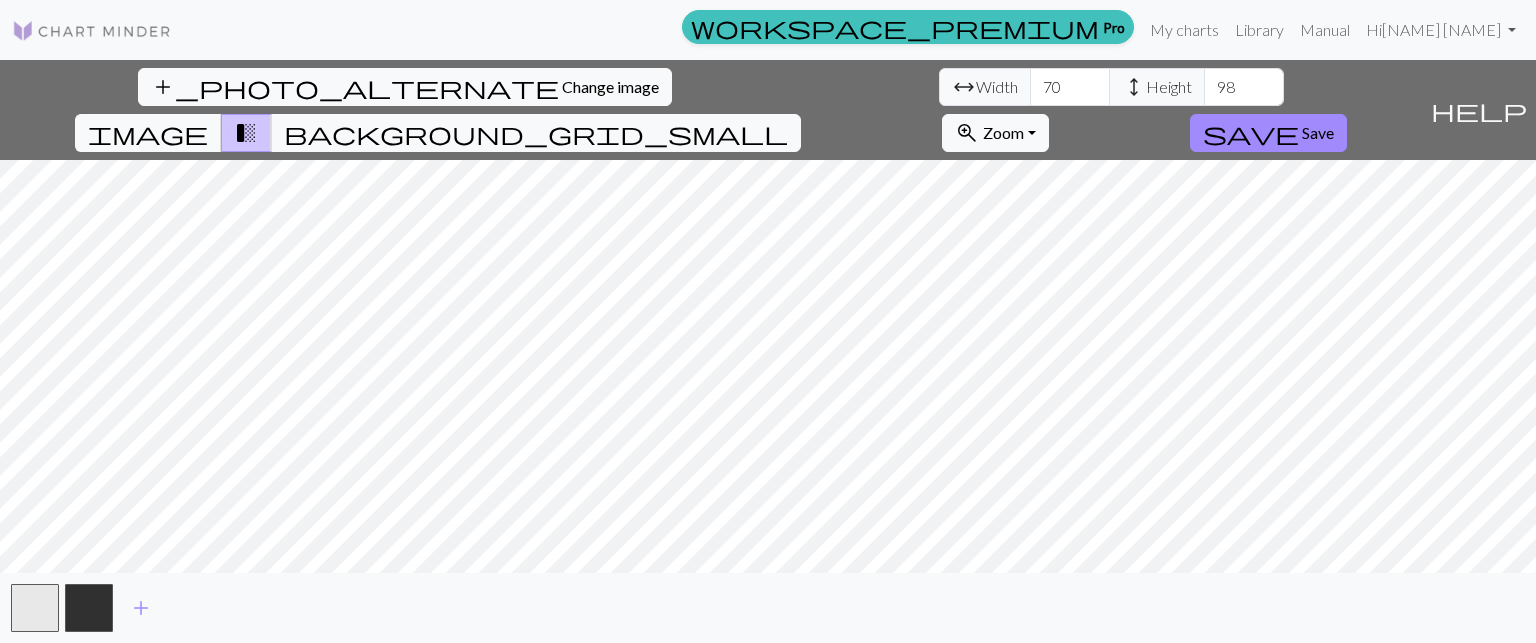 drag, startPoint x: 372, startPoint y: 89, endPoint x: 500, endPoint y: 94, distance: 128.09763 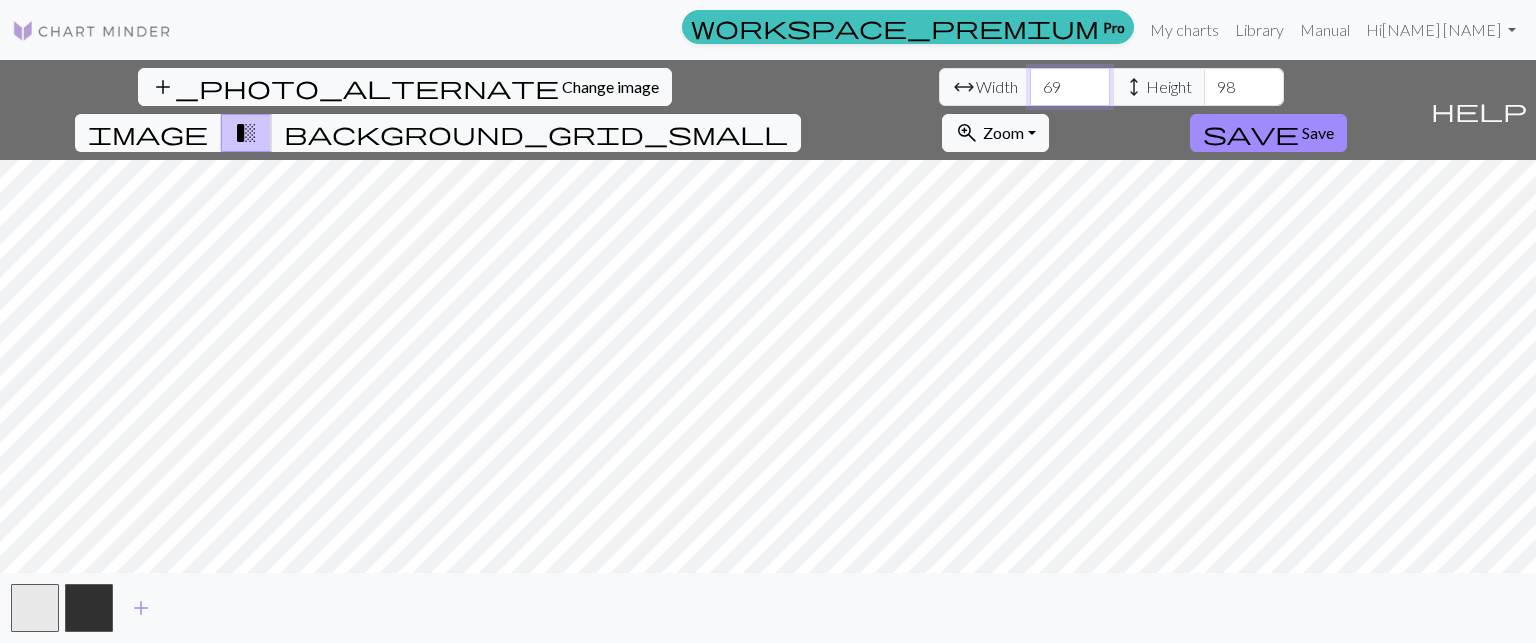 click on "69" at bounding box center (1070, 87) 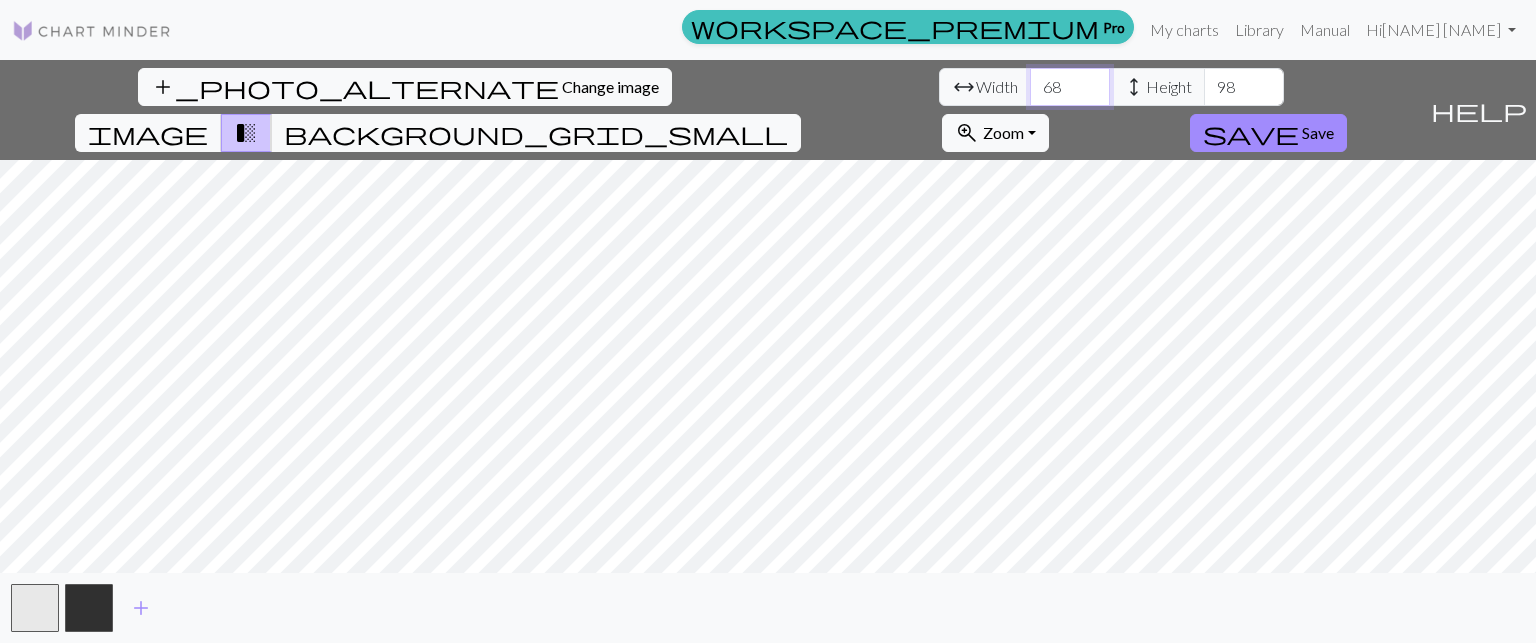 click on "68" at bounding box center [1070, 87] 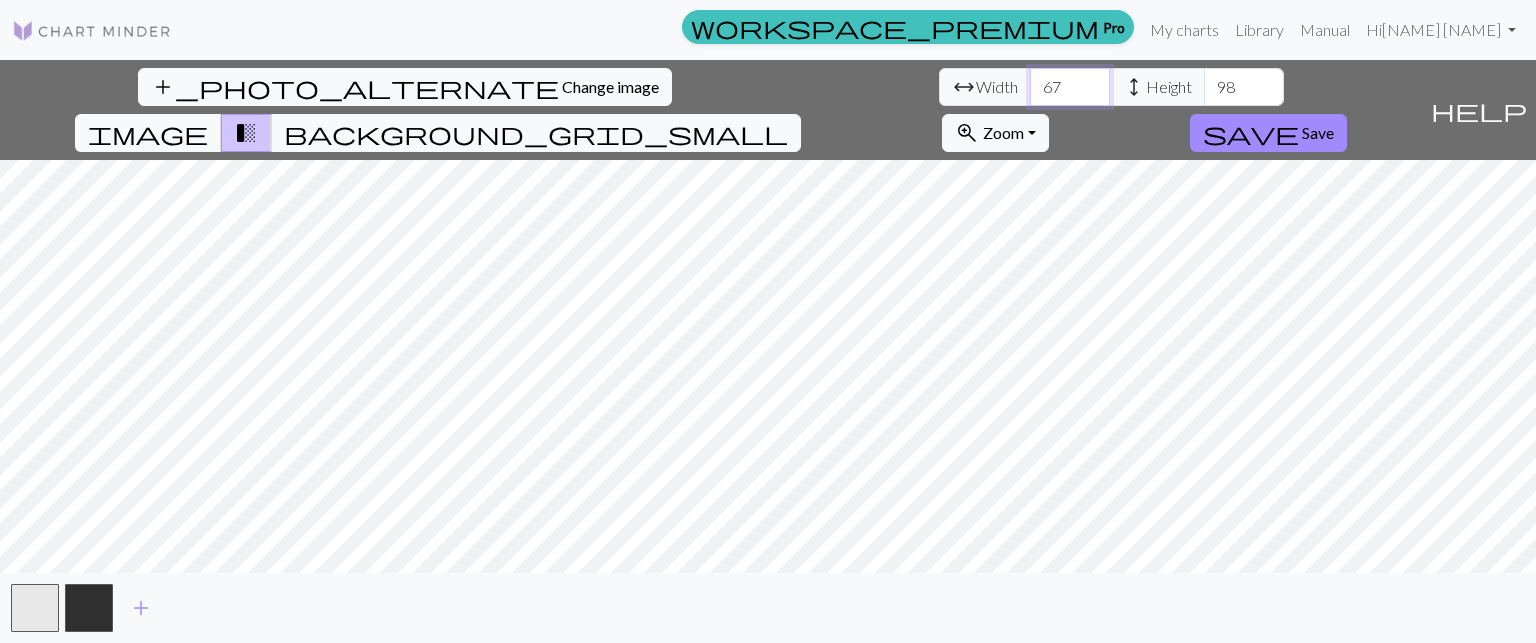 click on "67" at bounding box center (1070, 87) 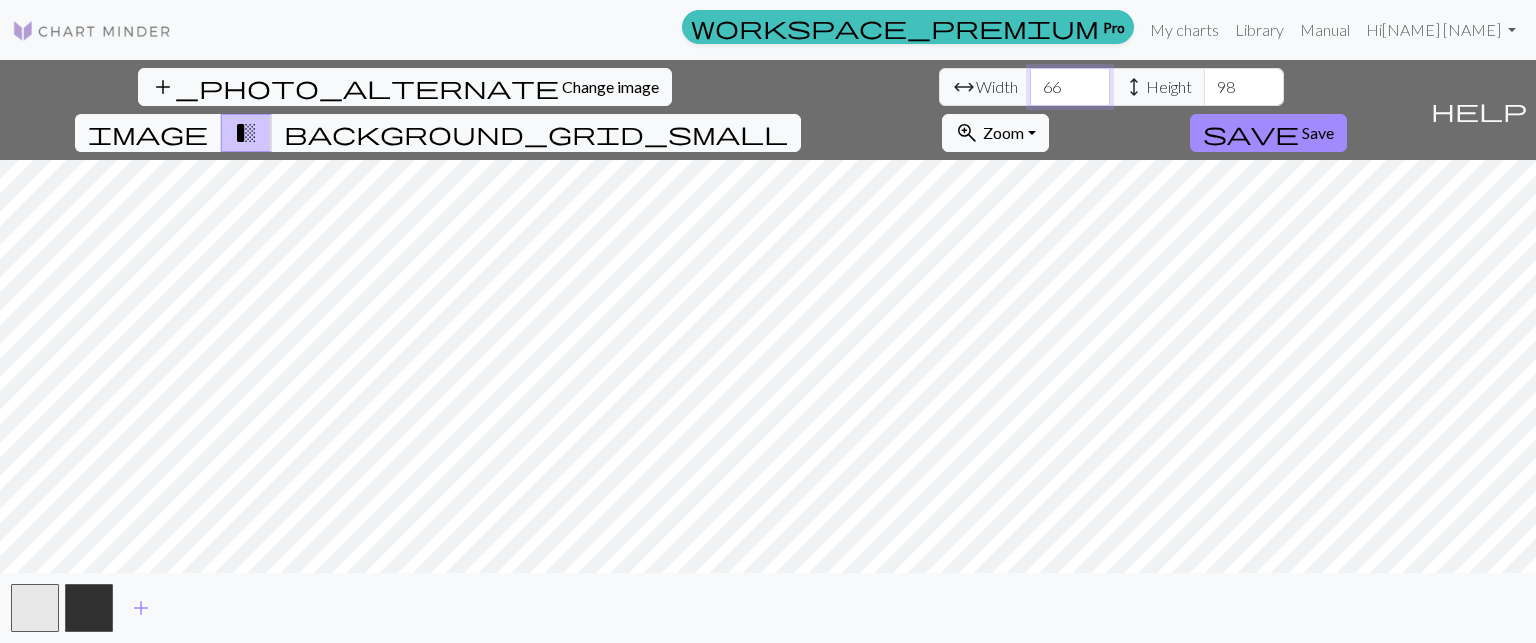 click on "66" at bounding box center [1070, 87] 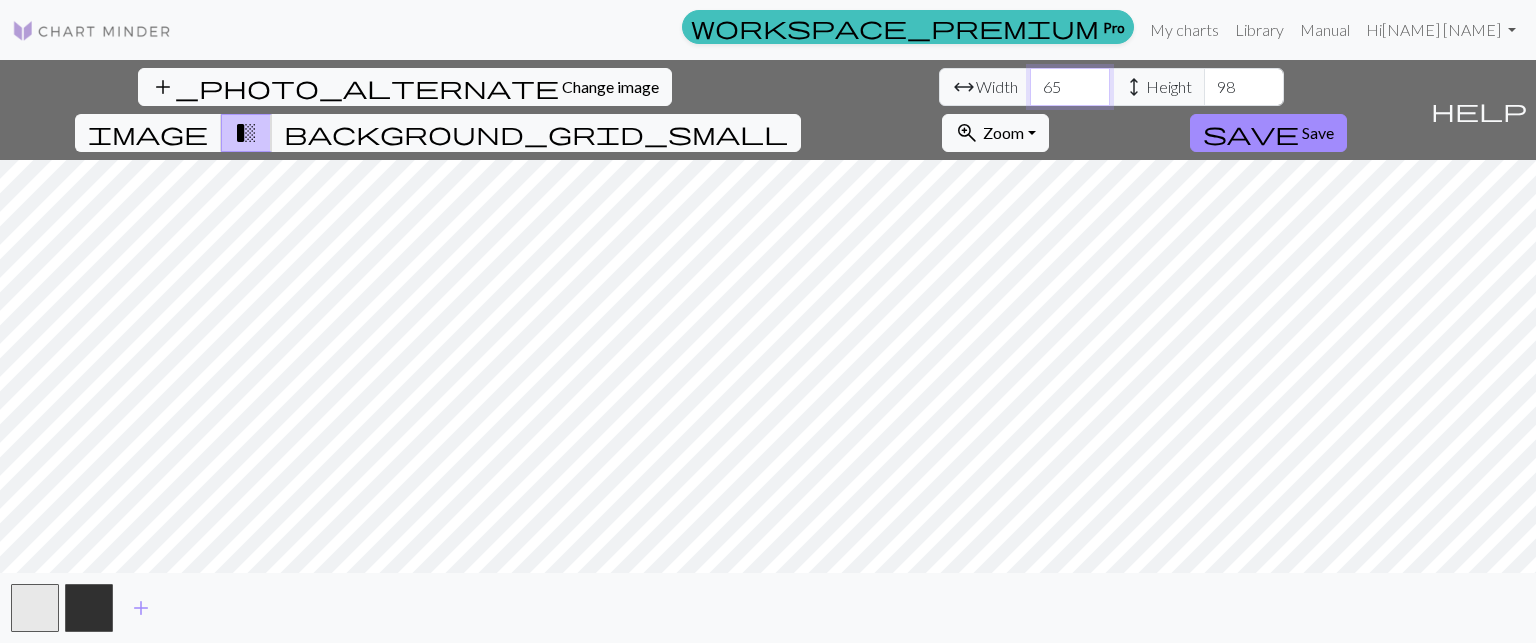 click on "65" at bounding box center (1070, 87) 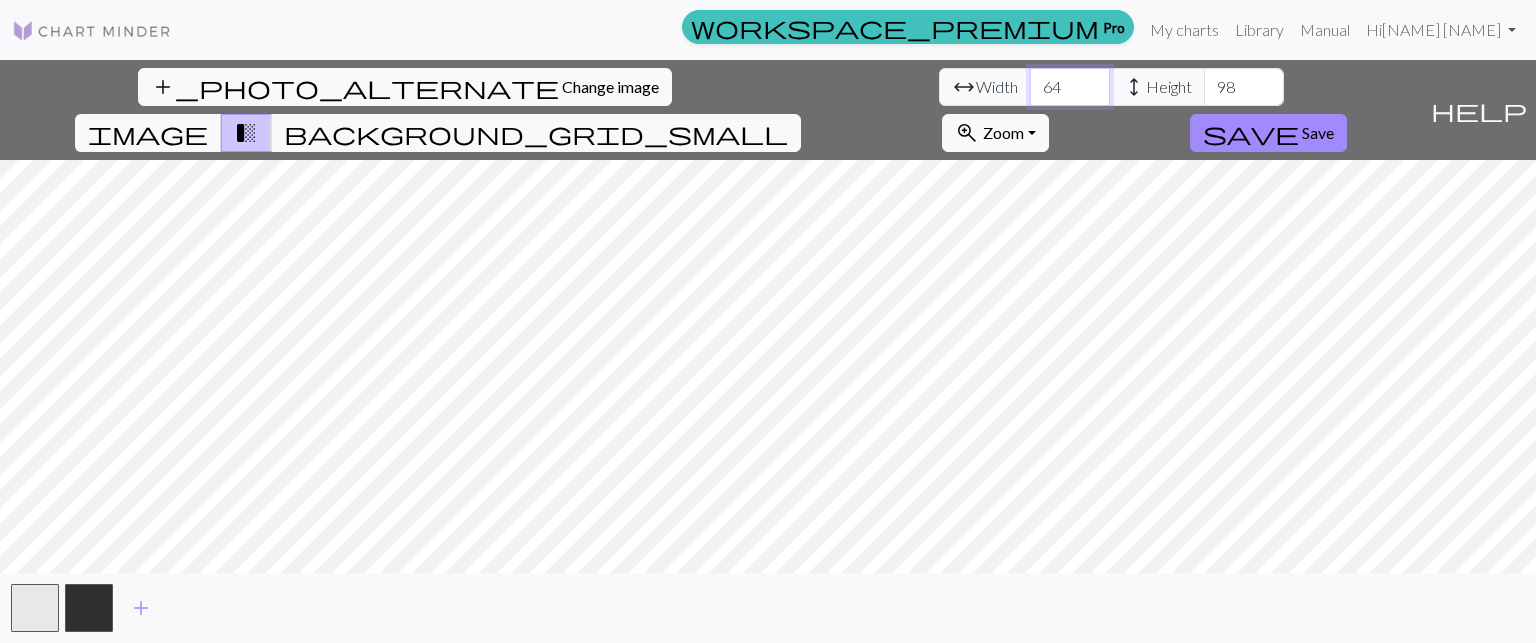 click on "64" at bounding box center (1070, 87) 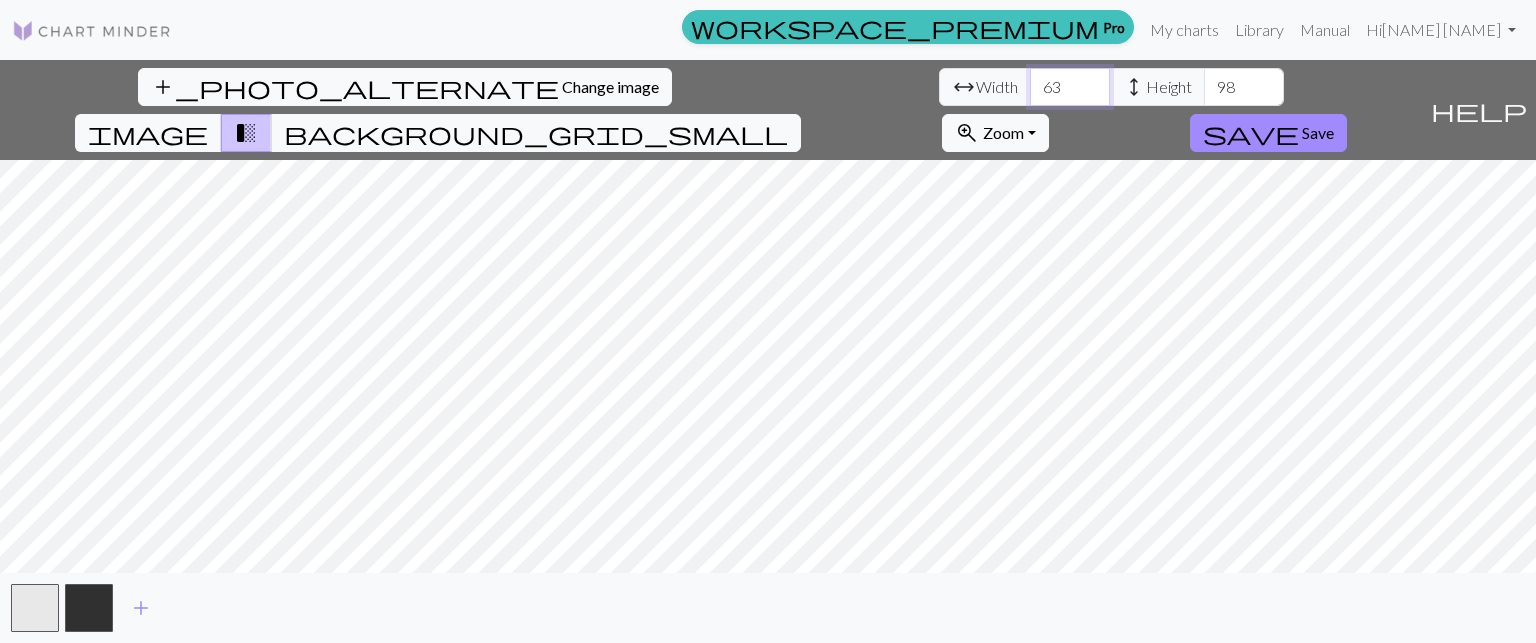 click on "63" at bounding box center (1070, 87) 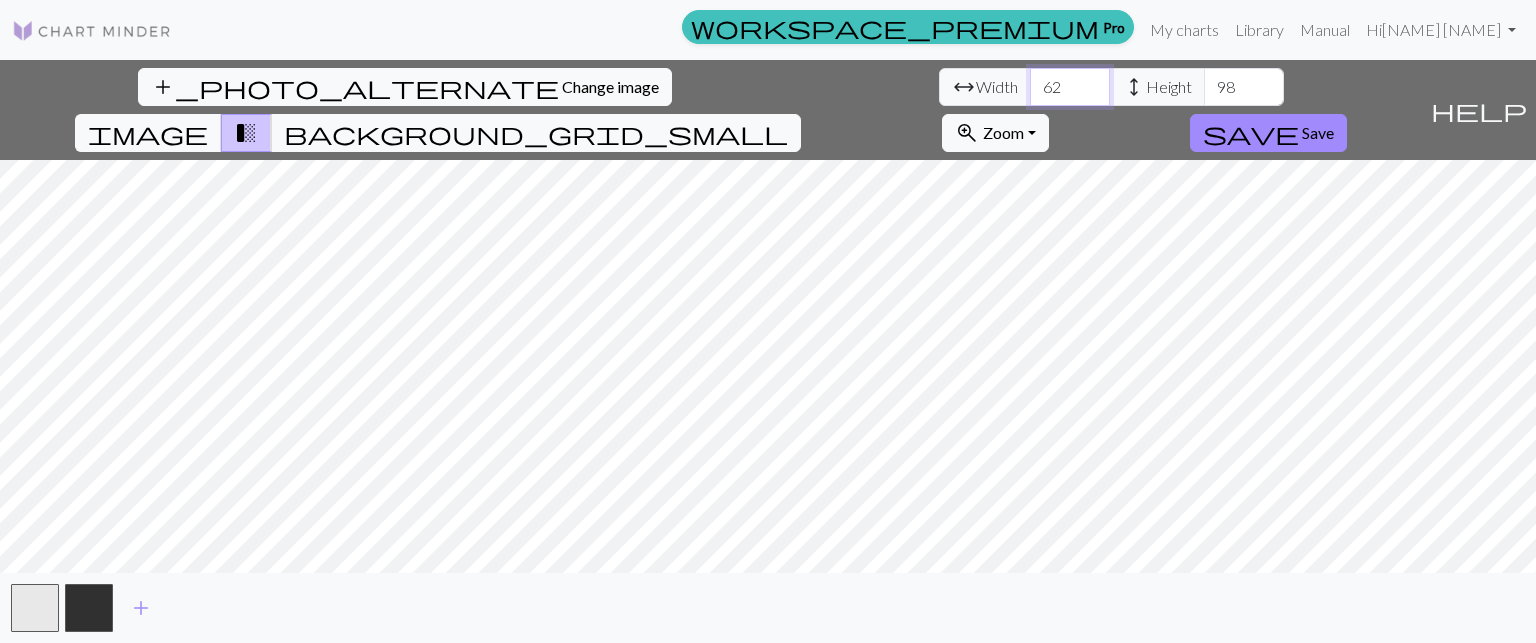 click on "62" at bounding box center (1070, 87) 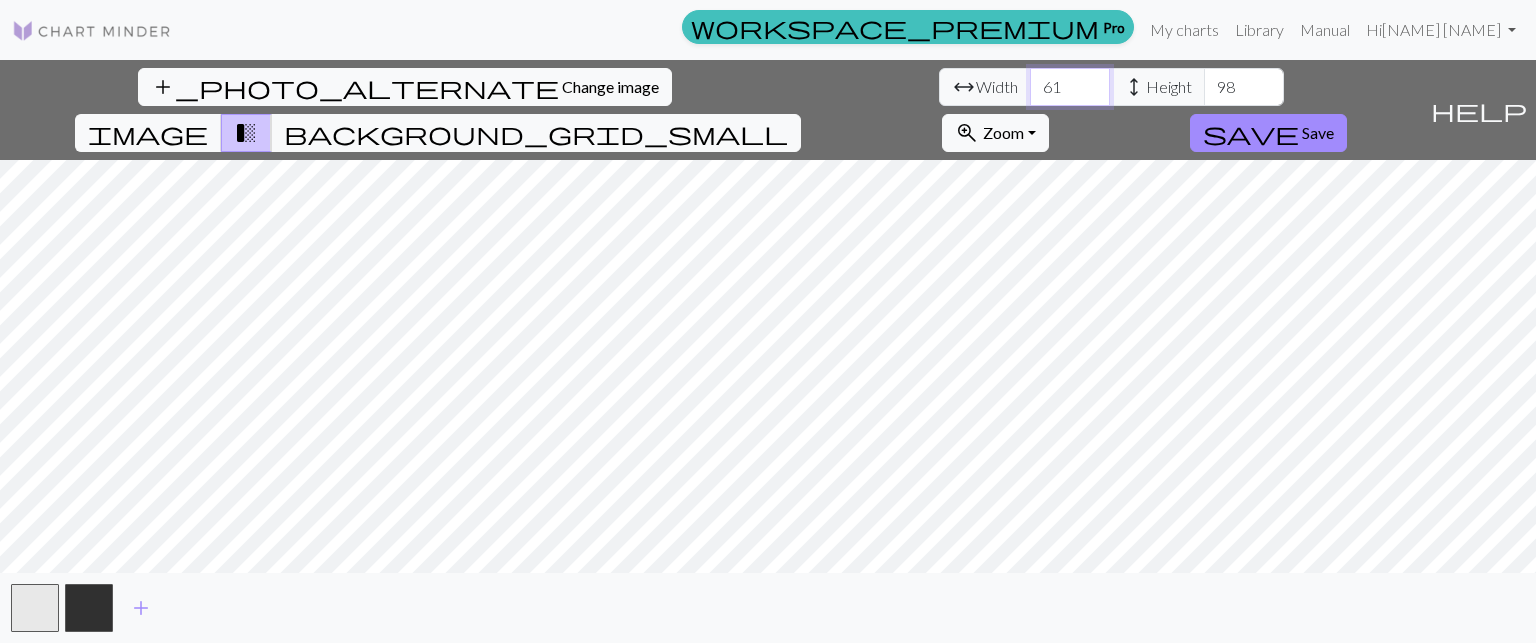 click on "61" at bounding box center [1070, 87] 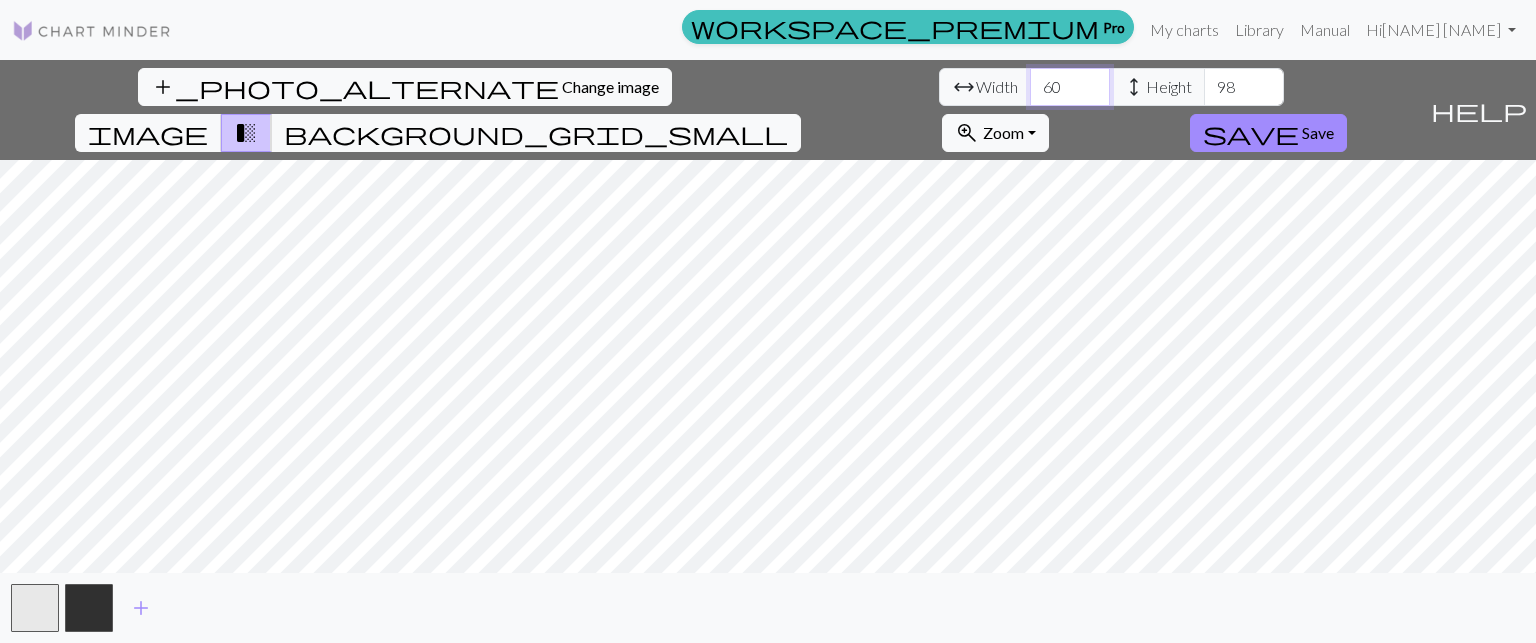 click on "60" at bounding box center (1070, 87) 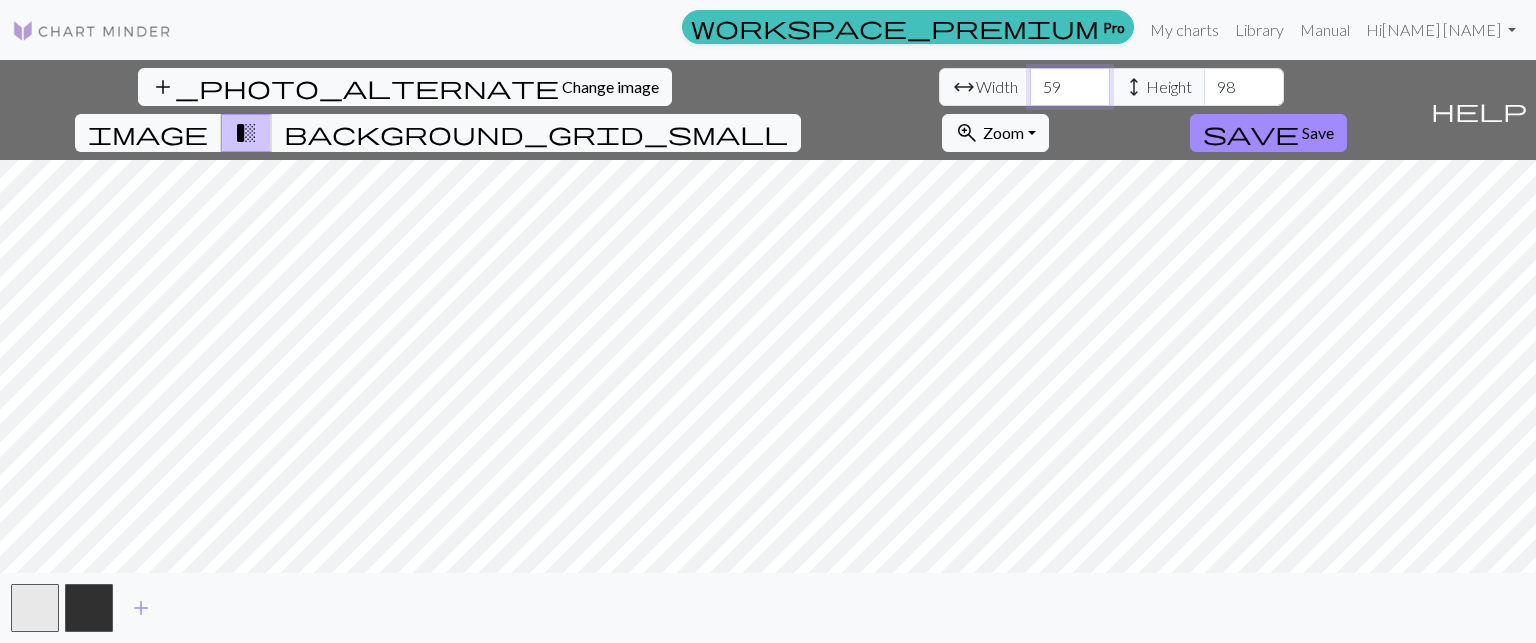 click on "59" at bounding box center [1070, 87] 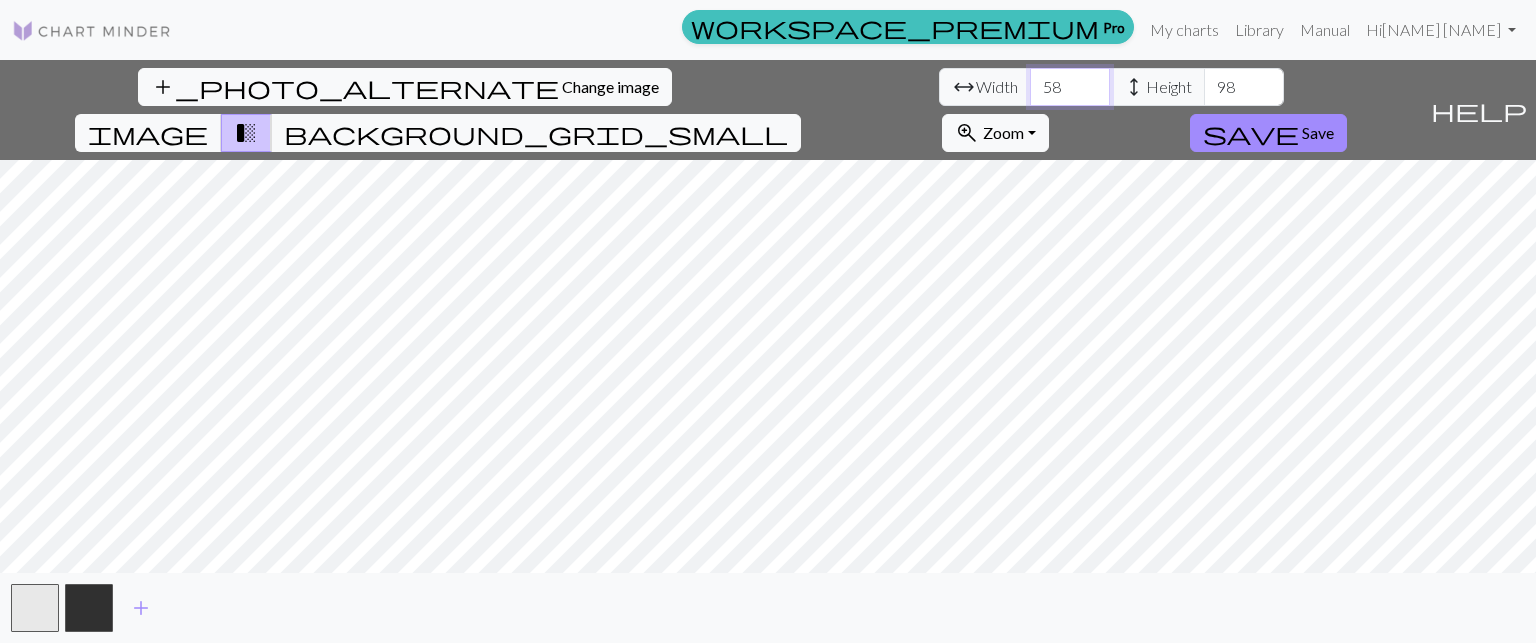 click on "58" at bounding box center [1070, 87] 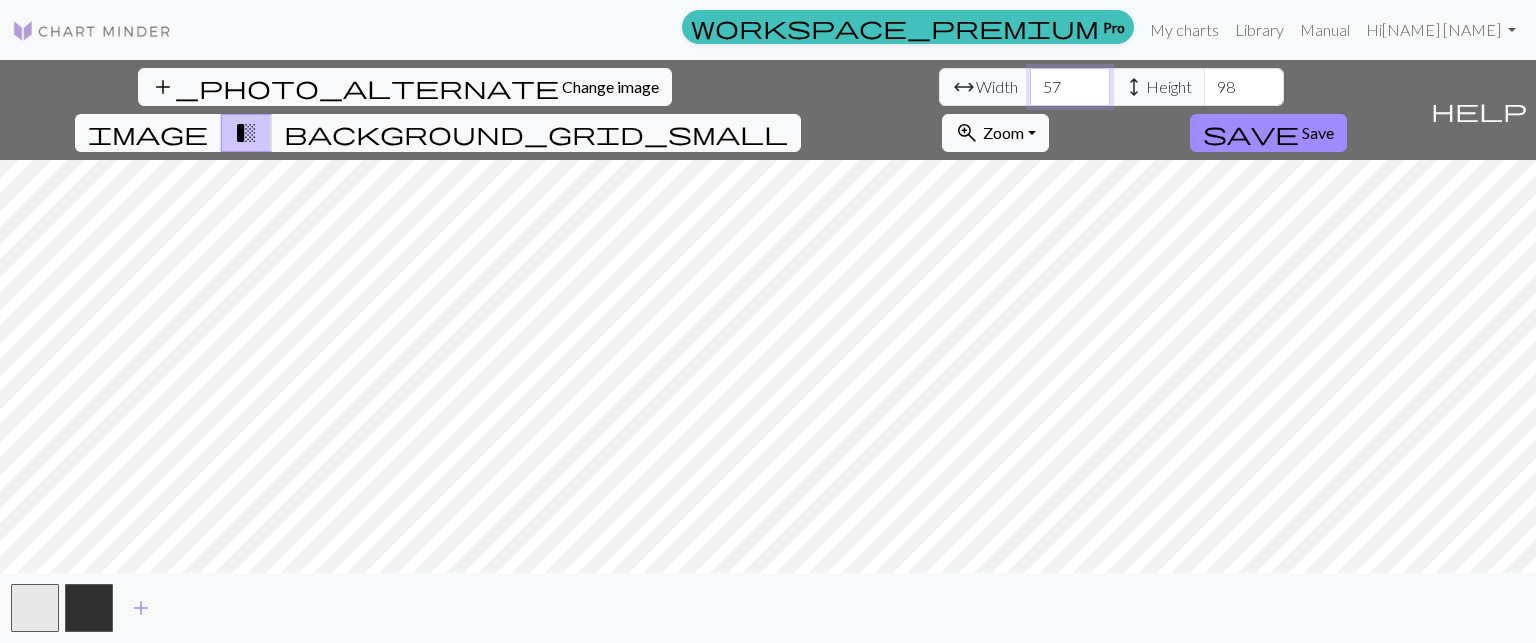 click on "57" at bounding box center (1070, 87) 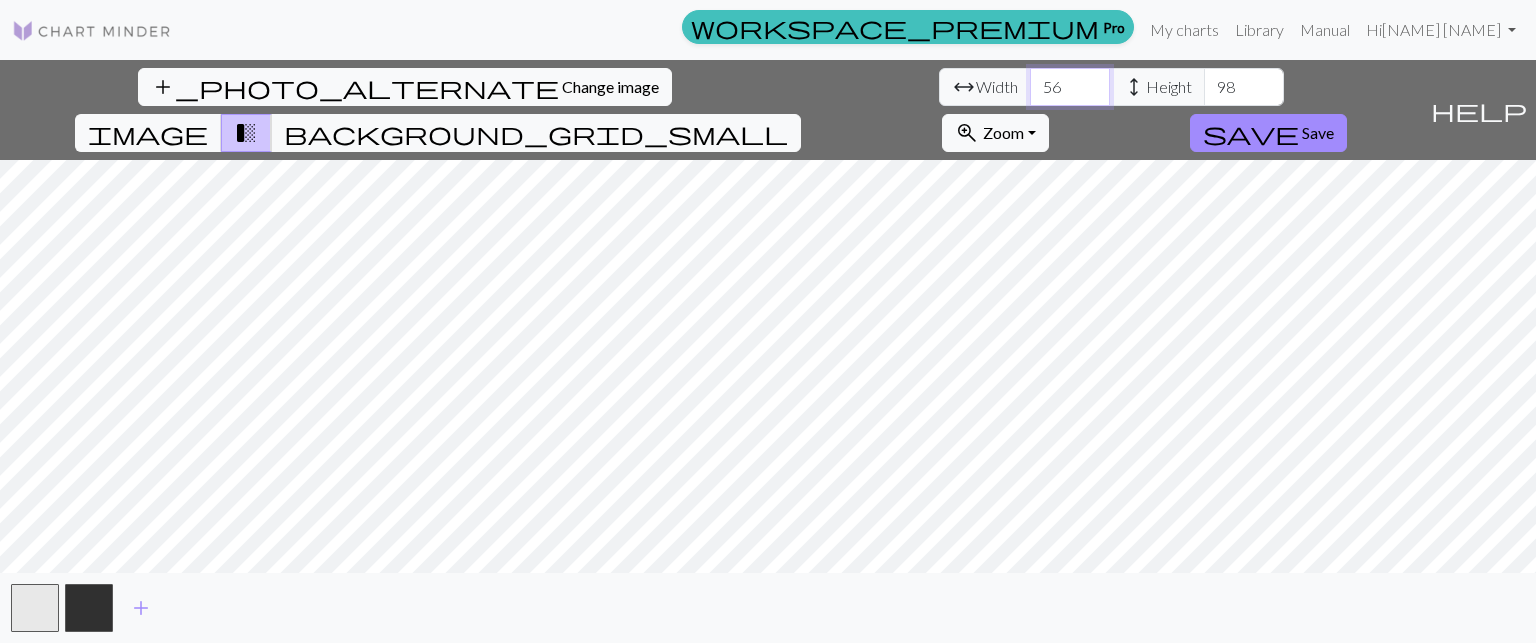 click on "56" at bounding box center [1070, 87] 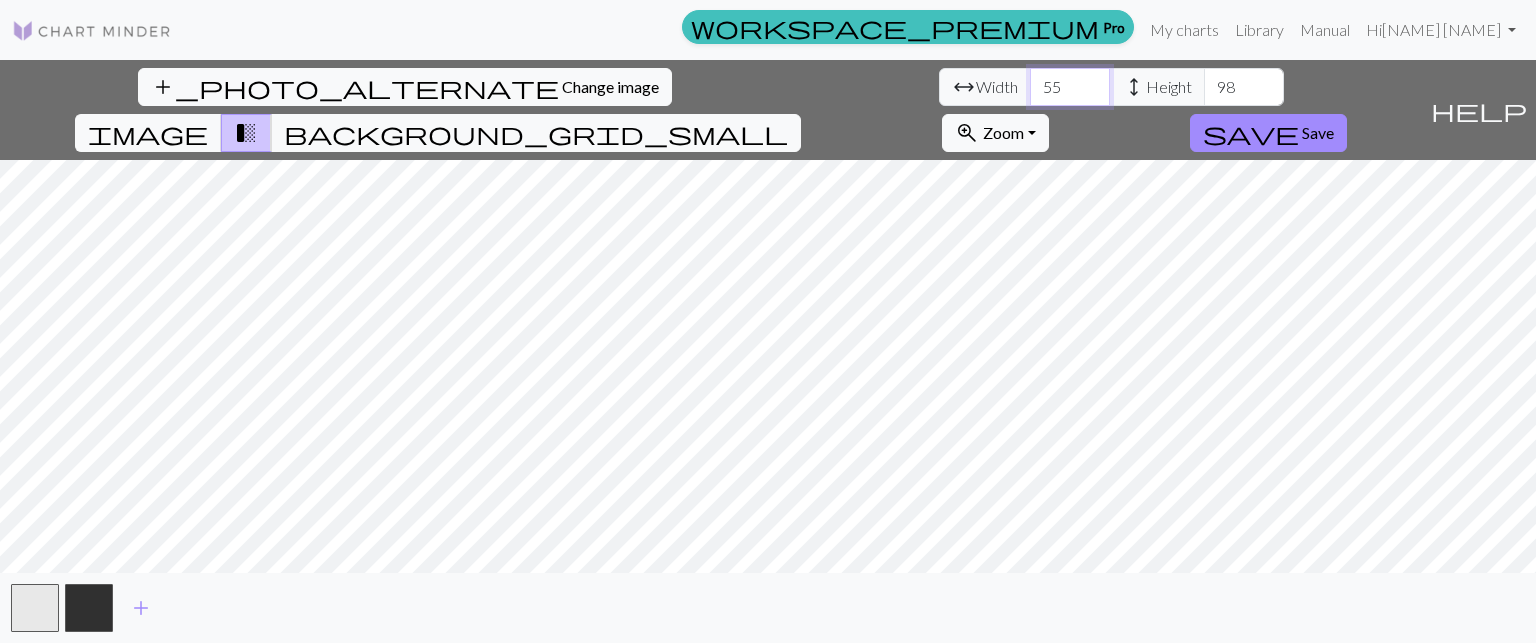 click on "55" at bounding box center [1070, 87] 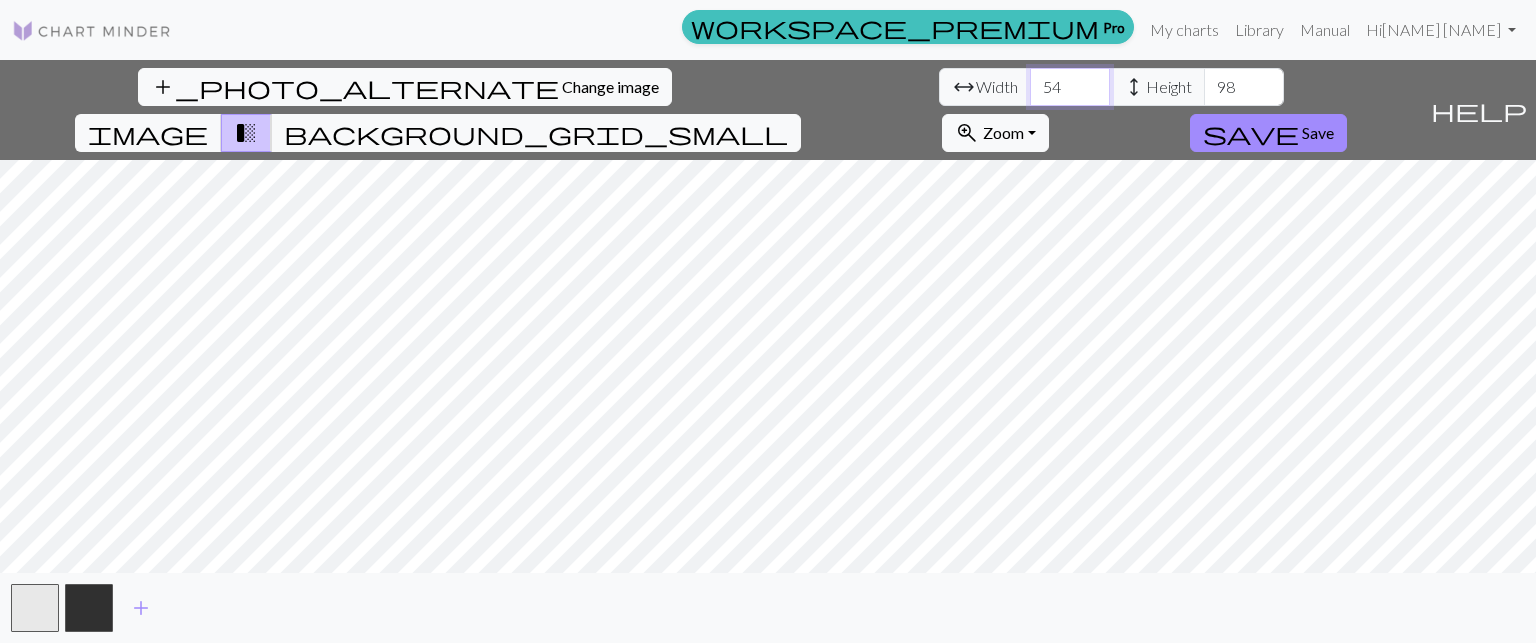 click on "54" at bounding box center (1070, 87) 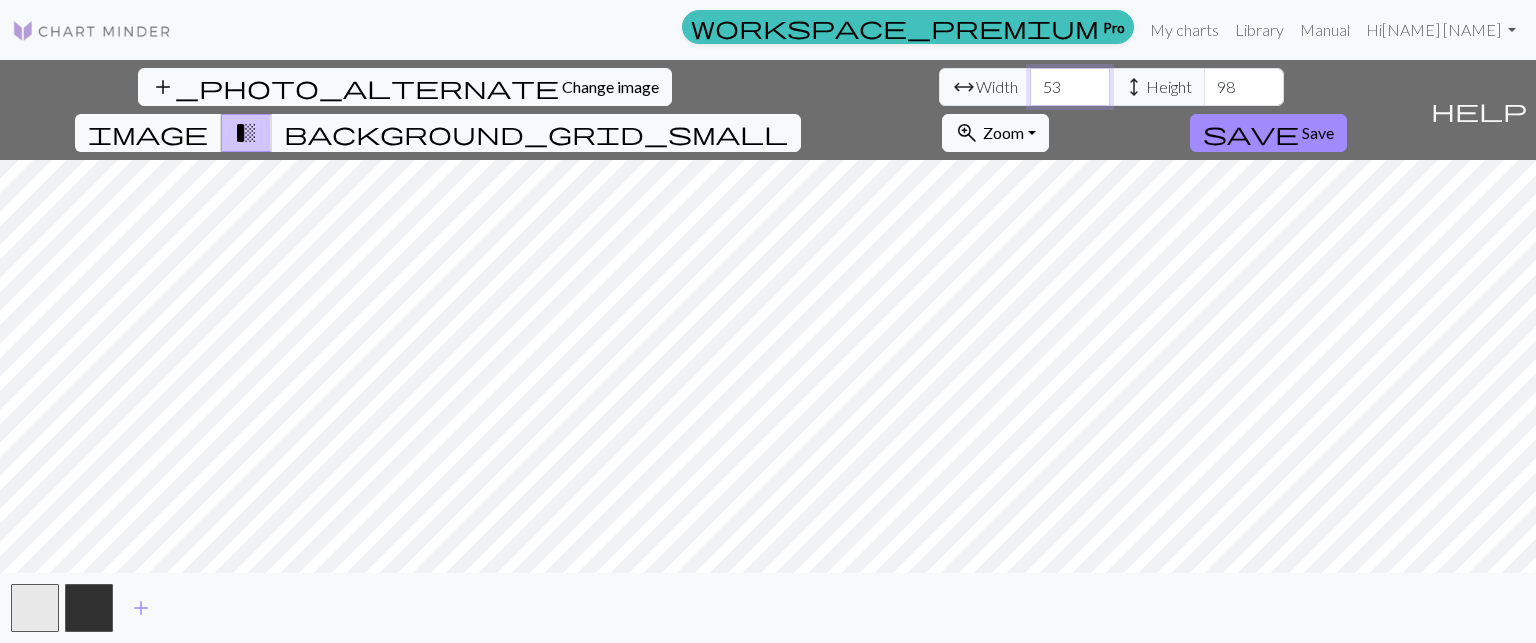 click on "53" at bounding box center [1070, 87] 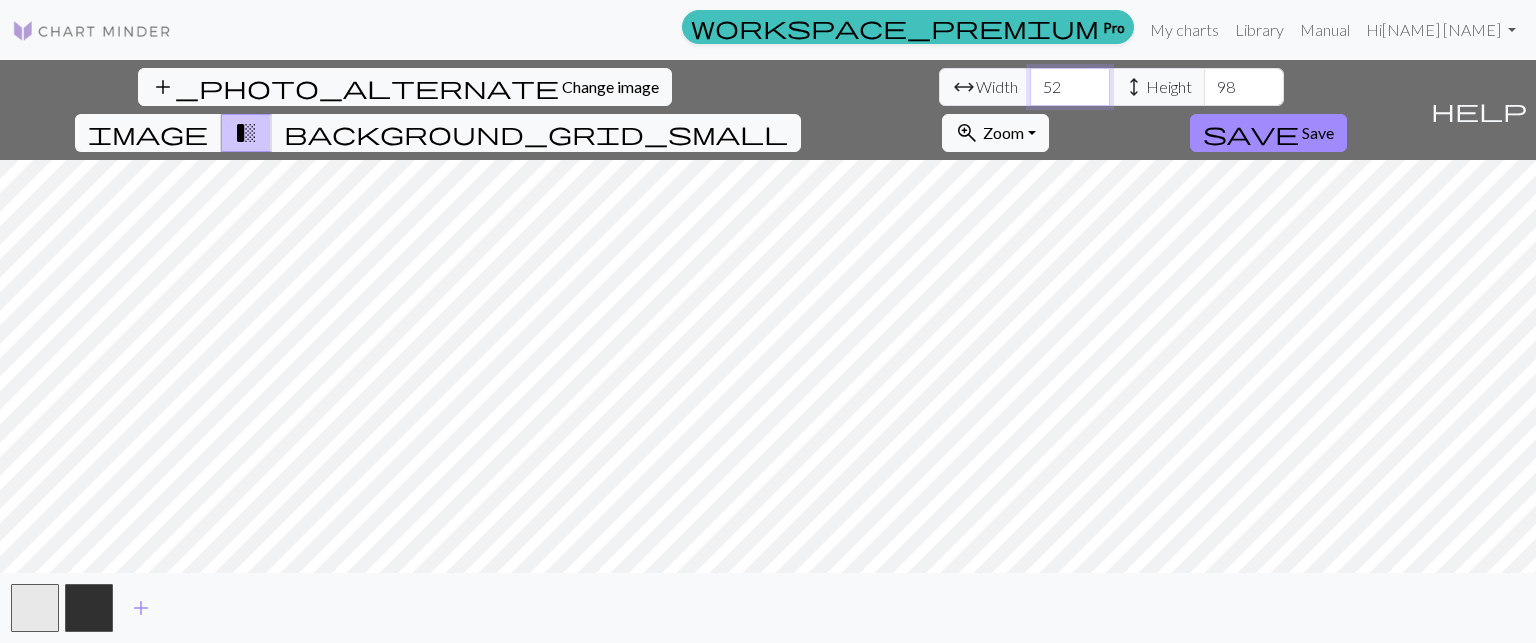click on "52" at bounding box center [1070, 87] 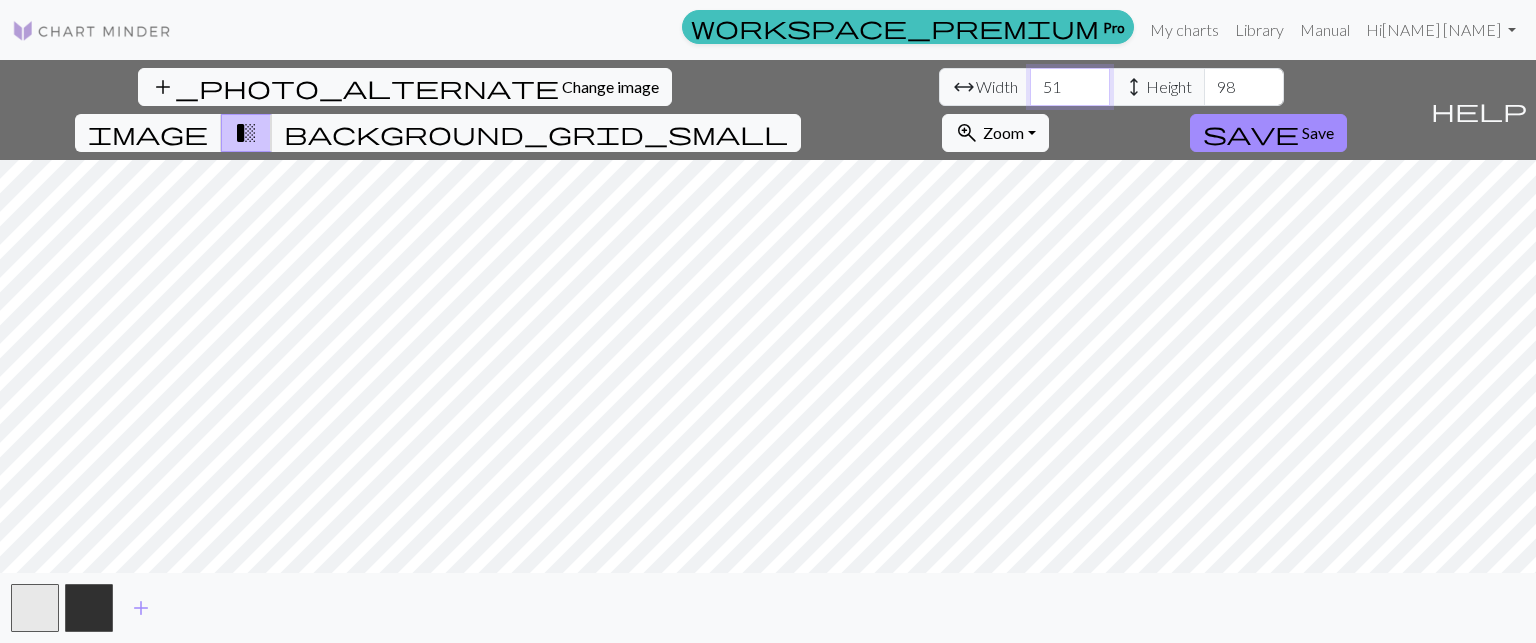 click on "51" at bounding box center (1070, 87) 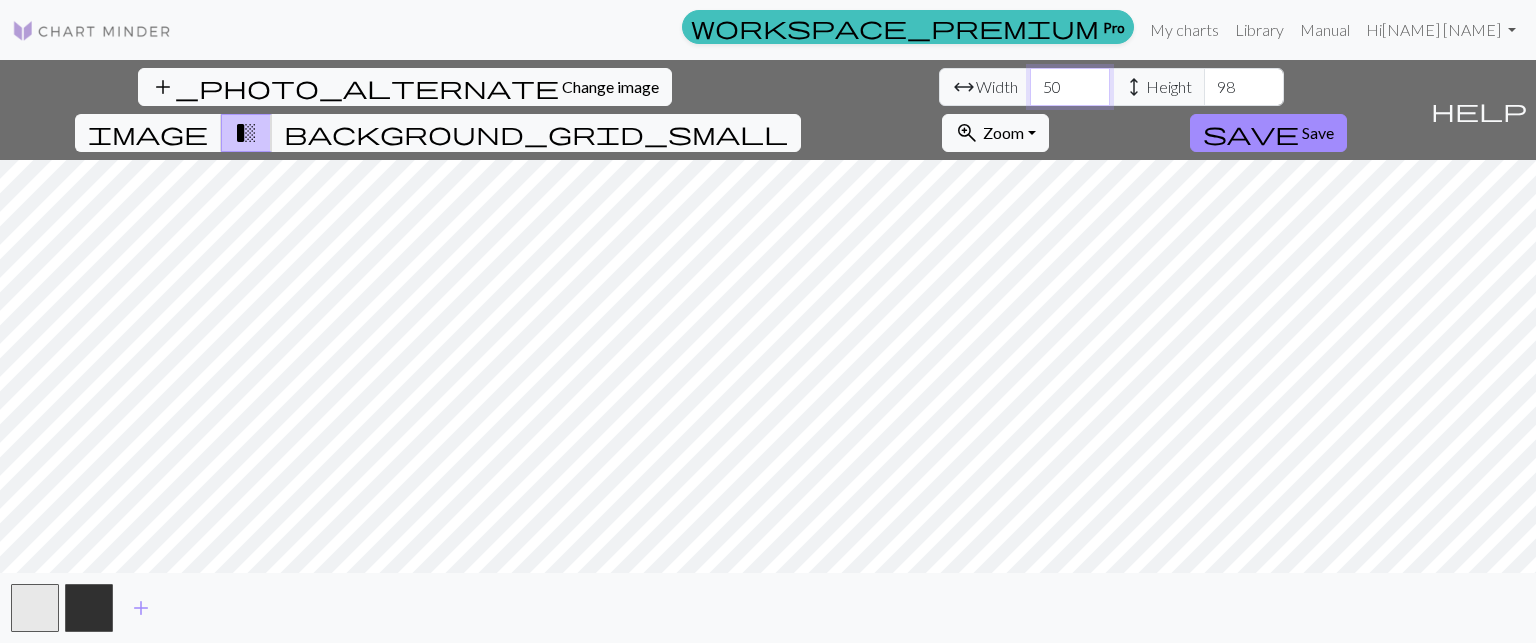 click on "50" at bounding box center [1070, 87] 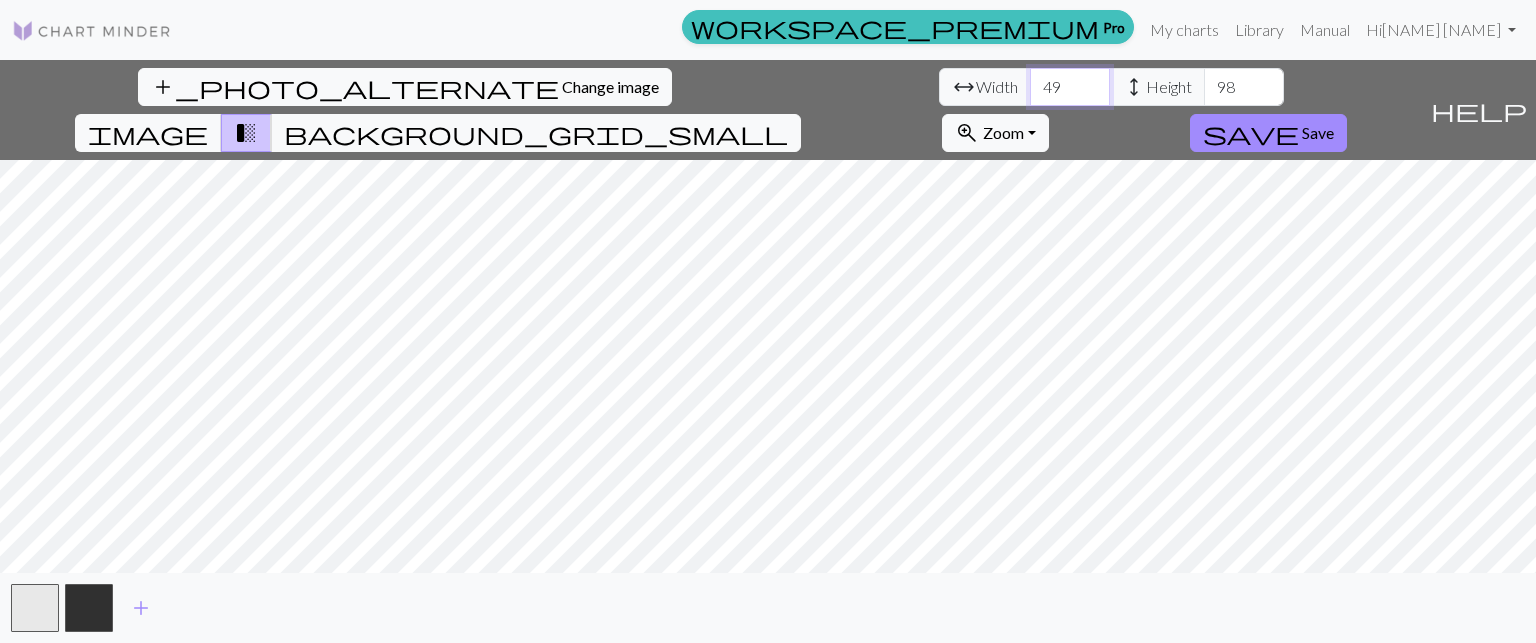 click on "49" at bounding box center [1070, 87] 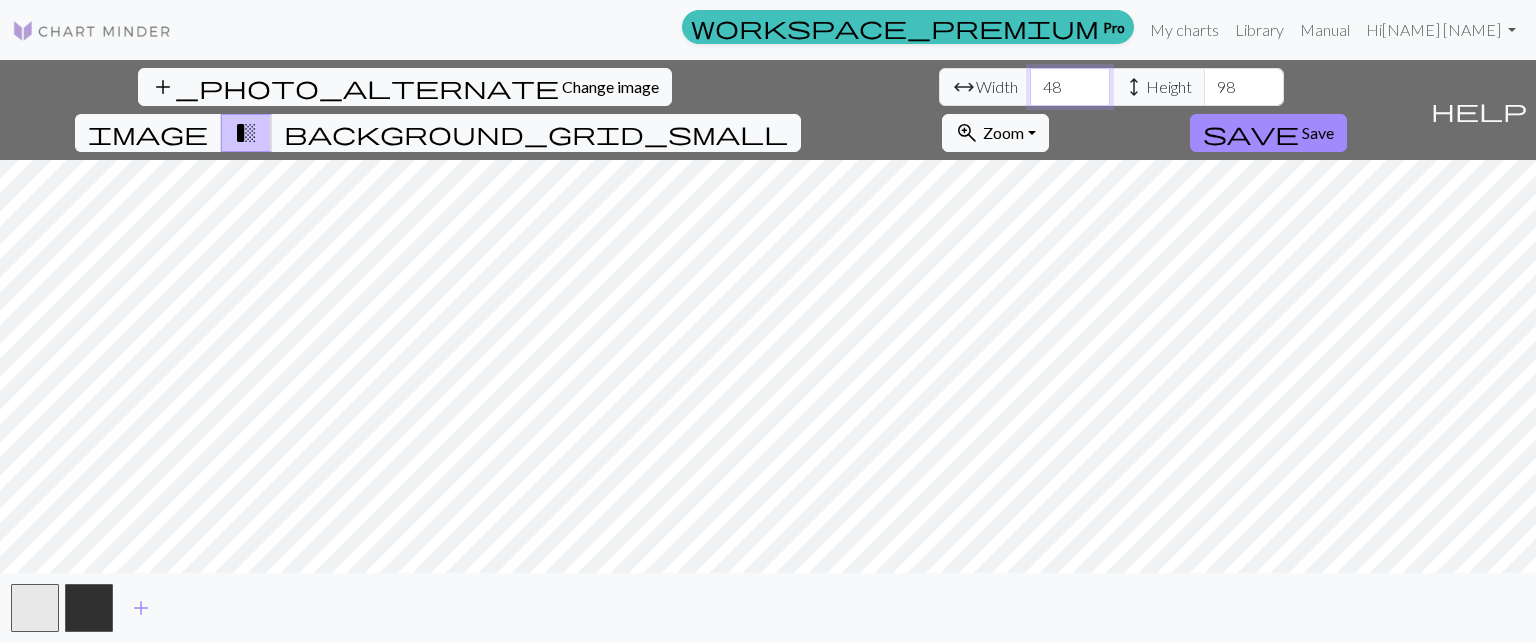 click on "48" at bounding box center [1070, 87] 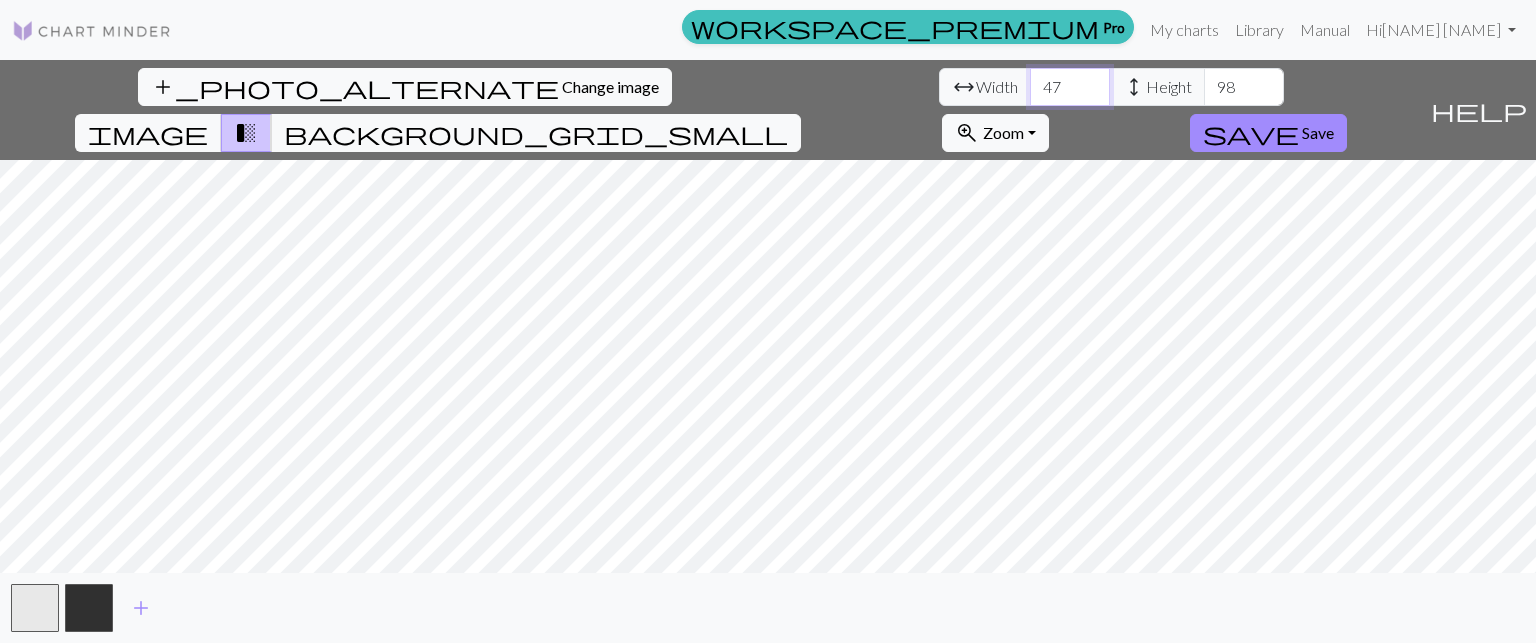 click on "47" at bounding box center [1070, 87] 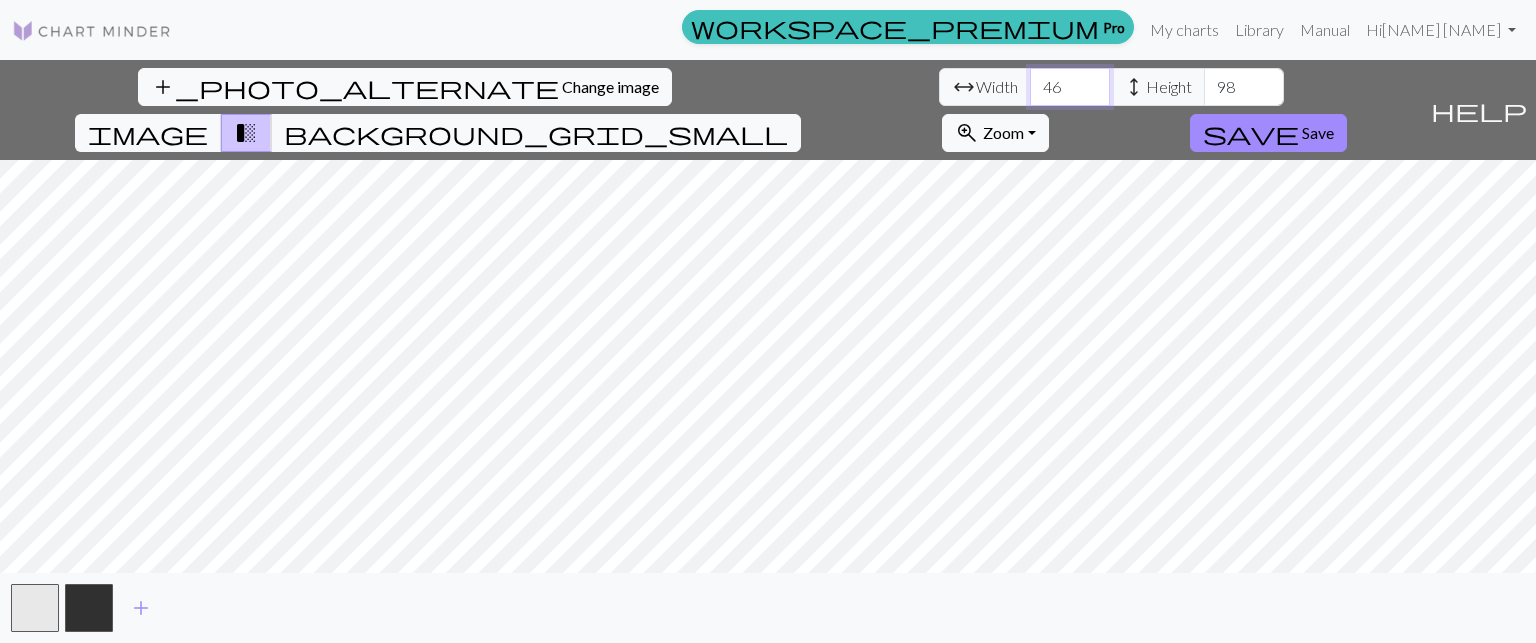 click on "46" at bounding box center [1070, 87] 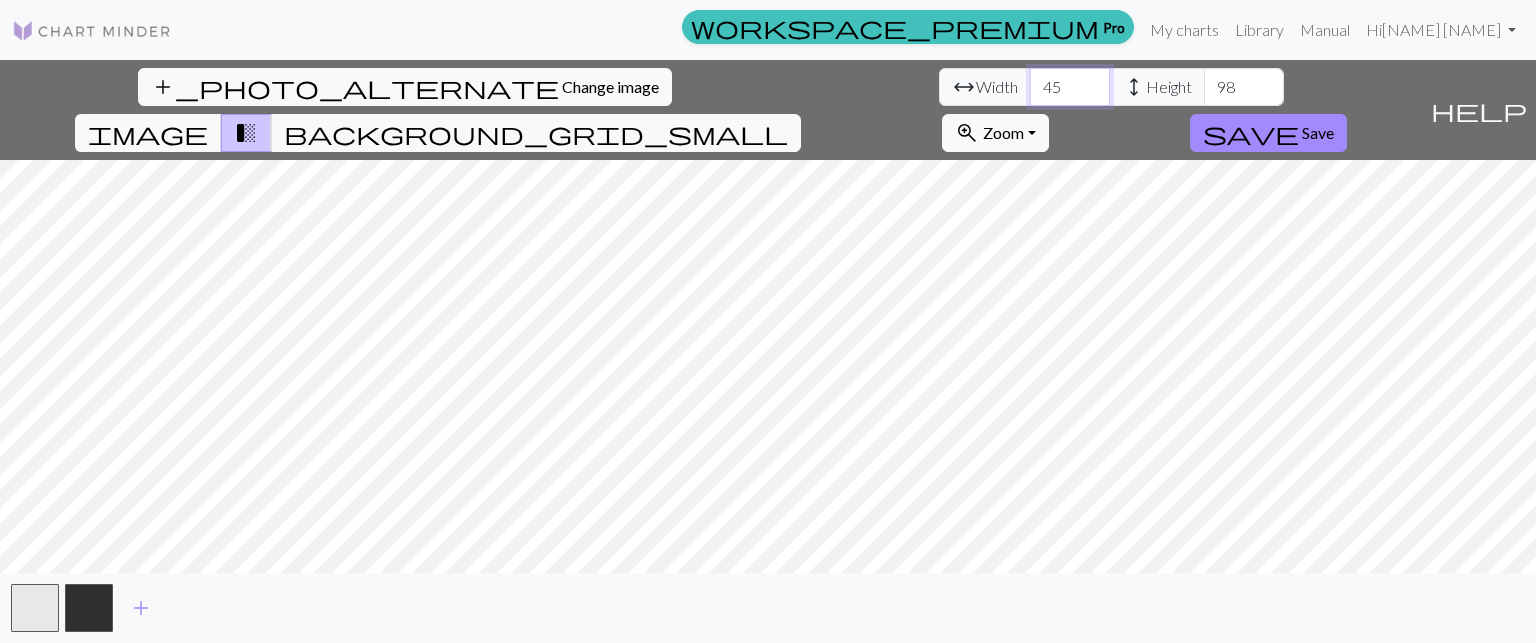 click on "45" at bounding box center [1070, 87] 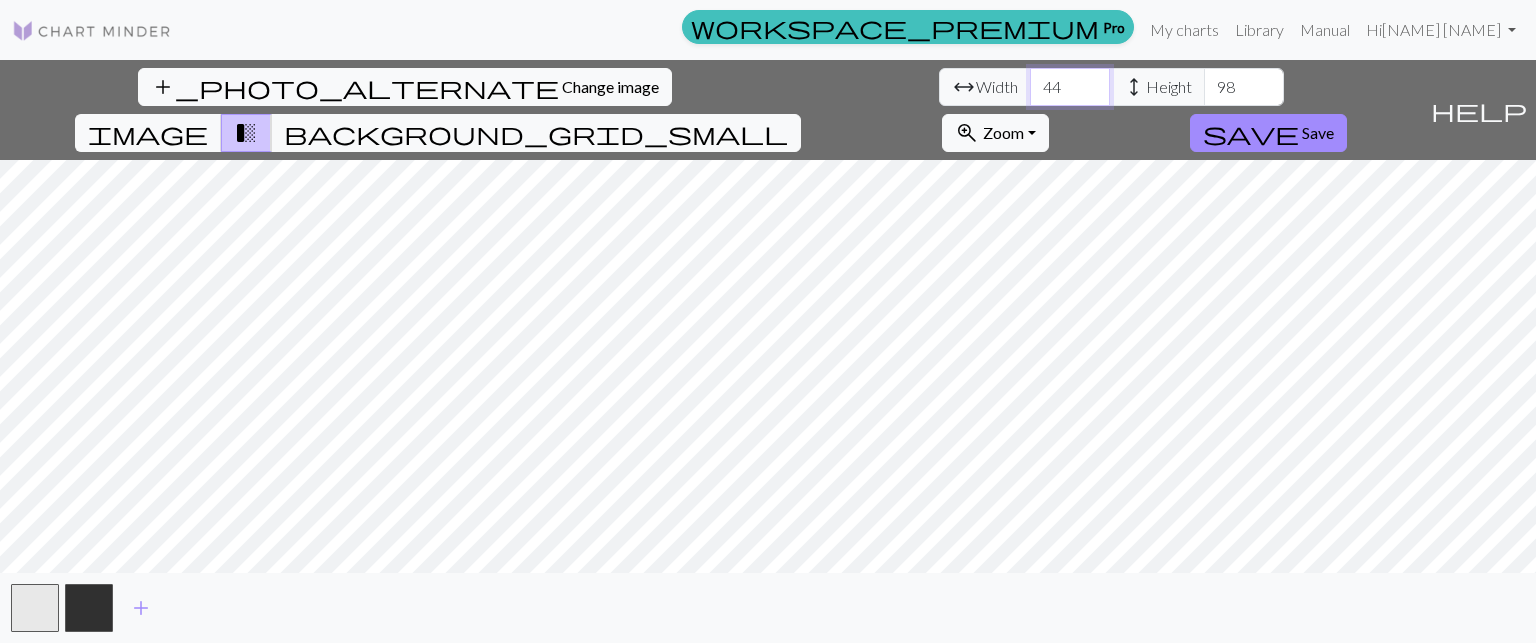 click on "44" at bounding box center (1070, 87) 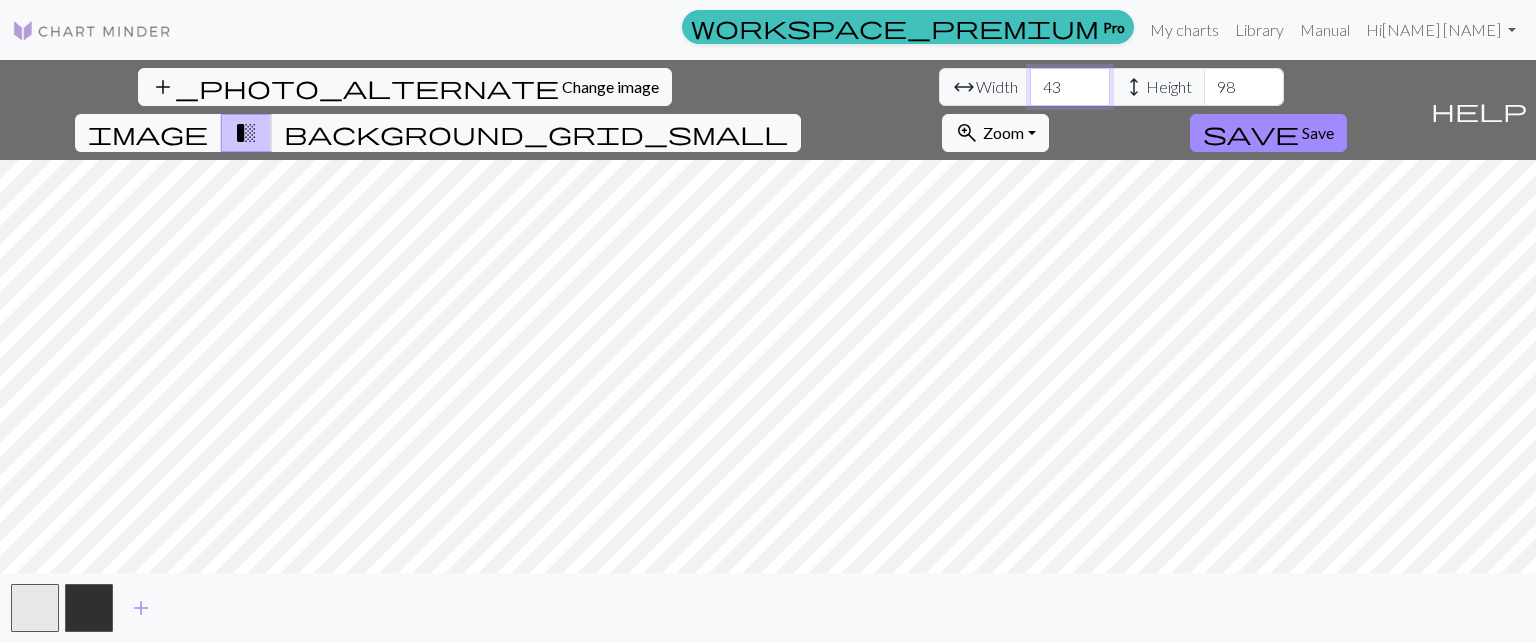click on "43" at bounding box center (1070, 87) 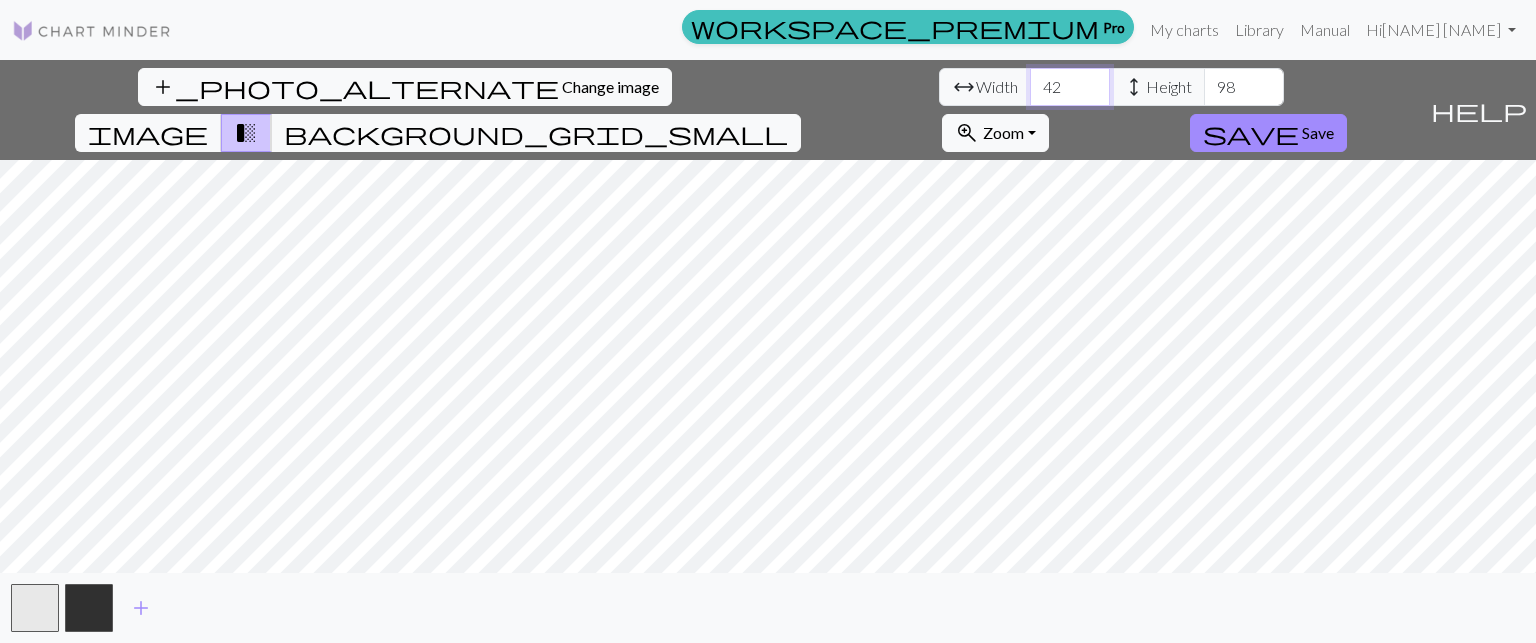 click on "42" at bounding box center [1070, 87] 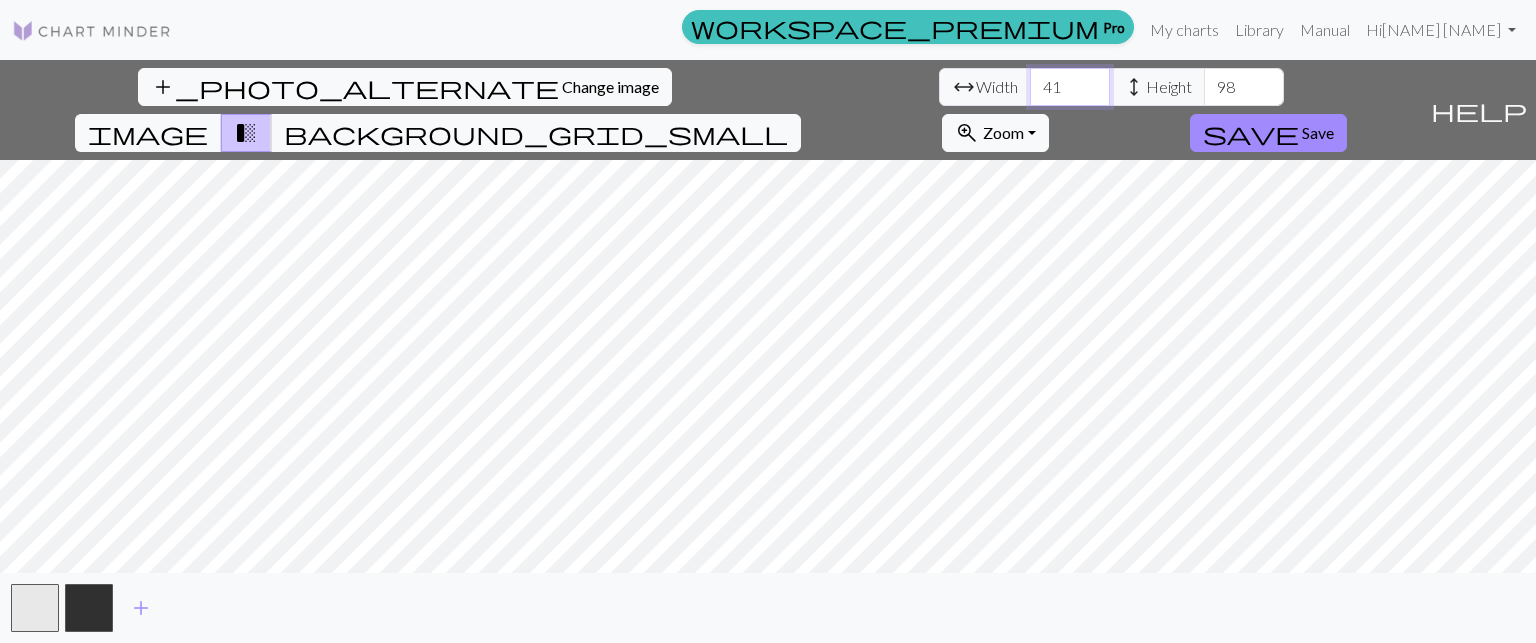 click on "41" at bounding box center (1070, 87) 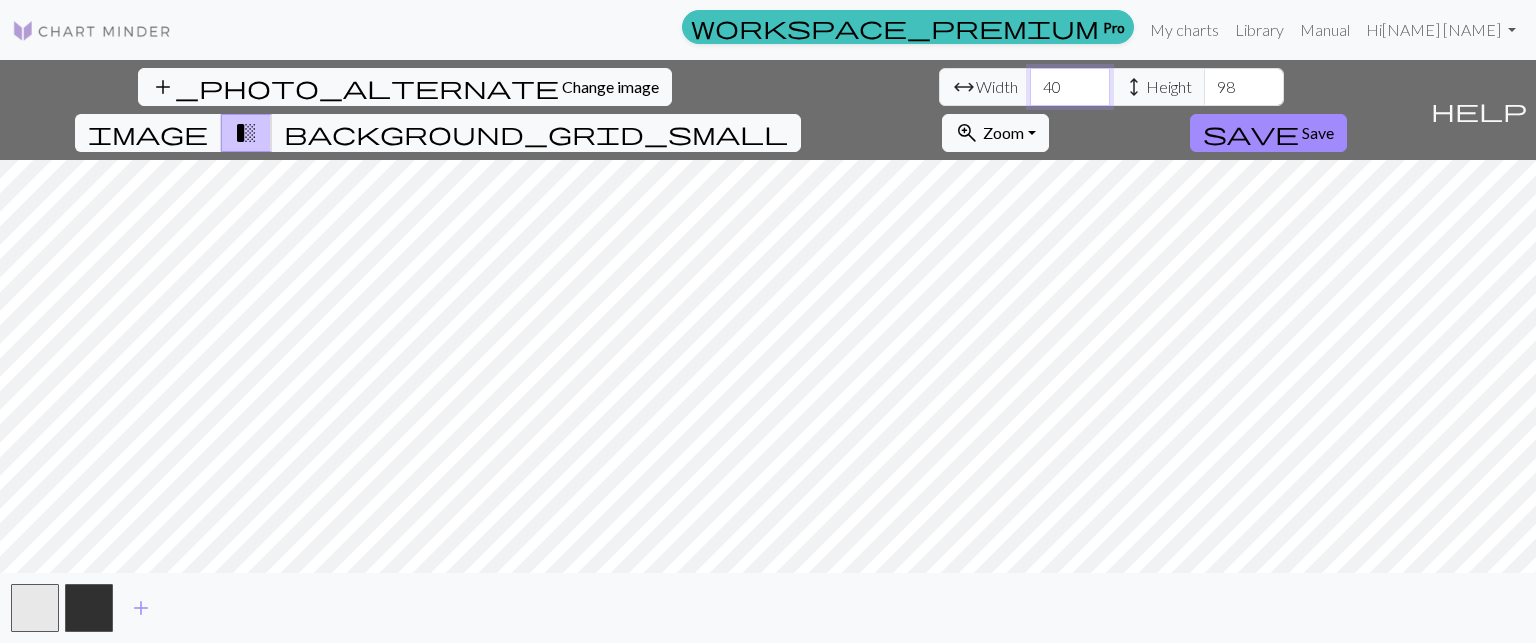 click on "40" at bounding box center [1070, 87] 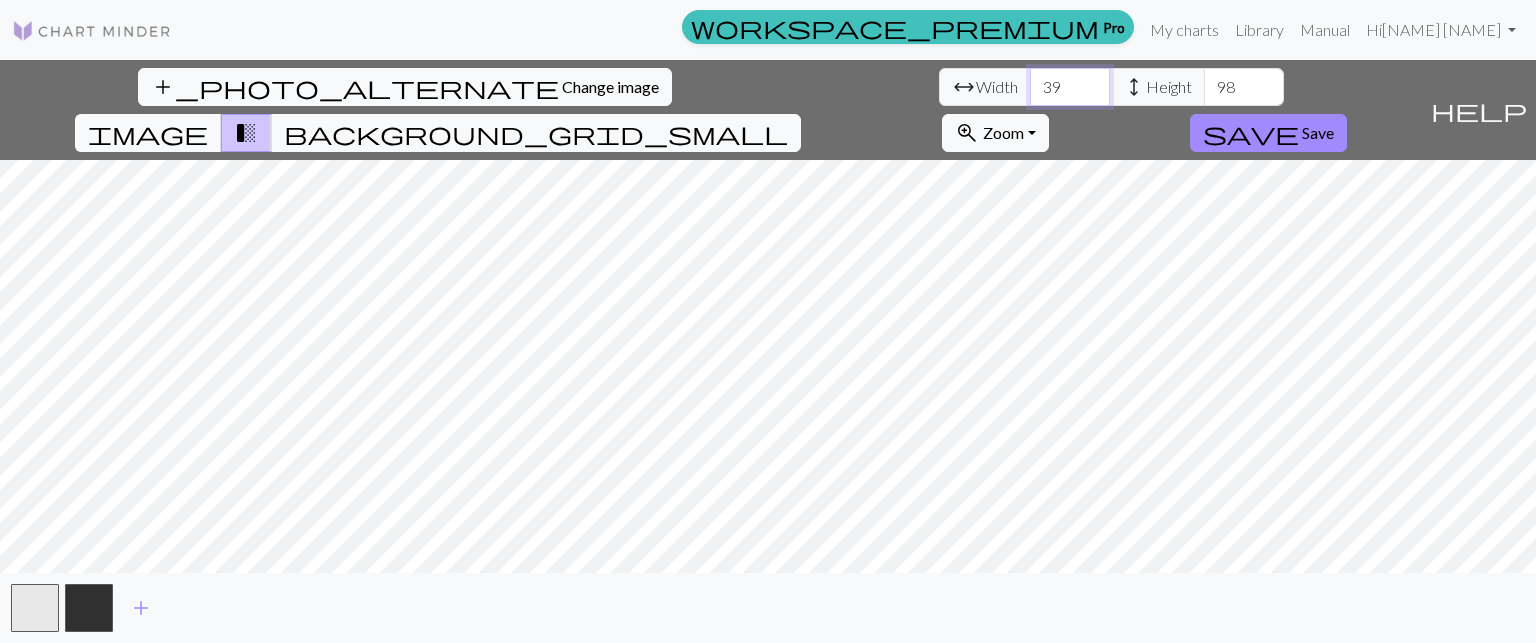 click on "39" at bounding box center [1070, 87] 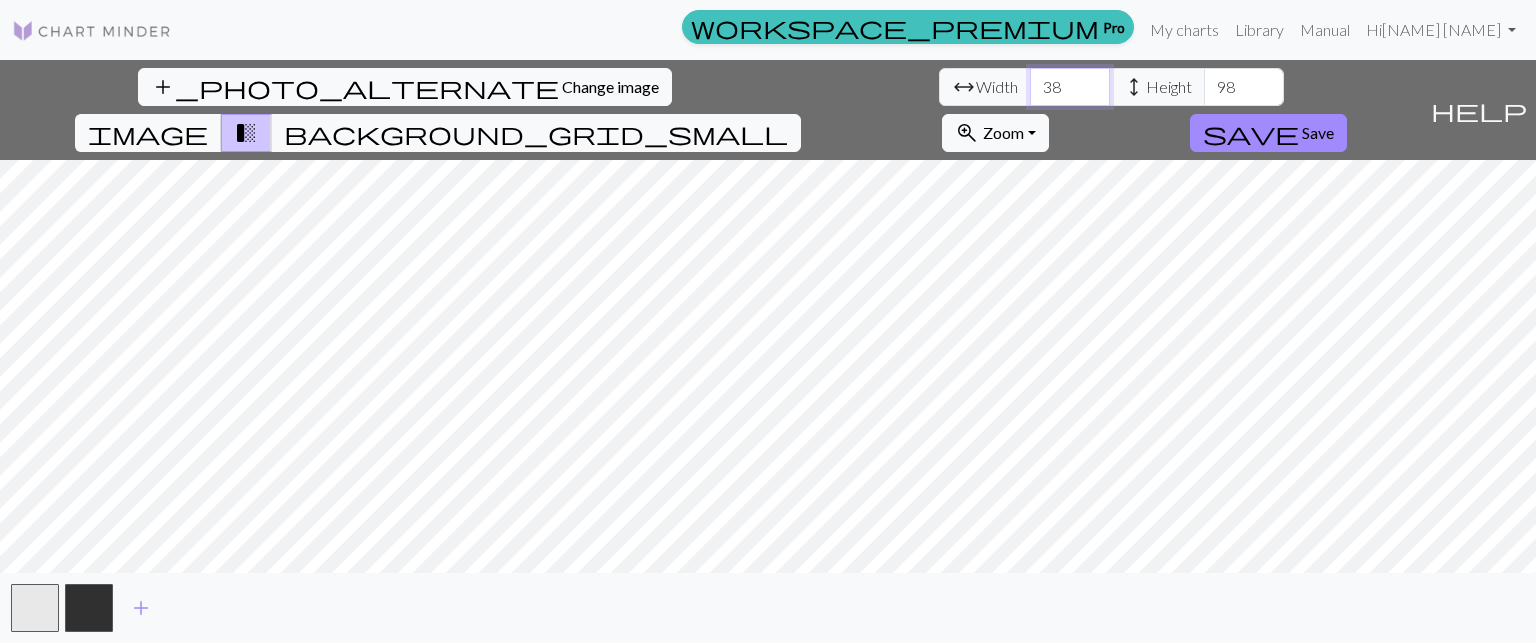 click on "38" at bounding box center (1070, 87) 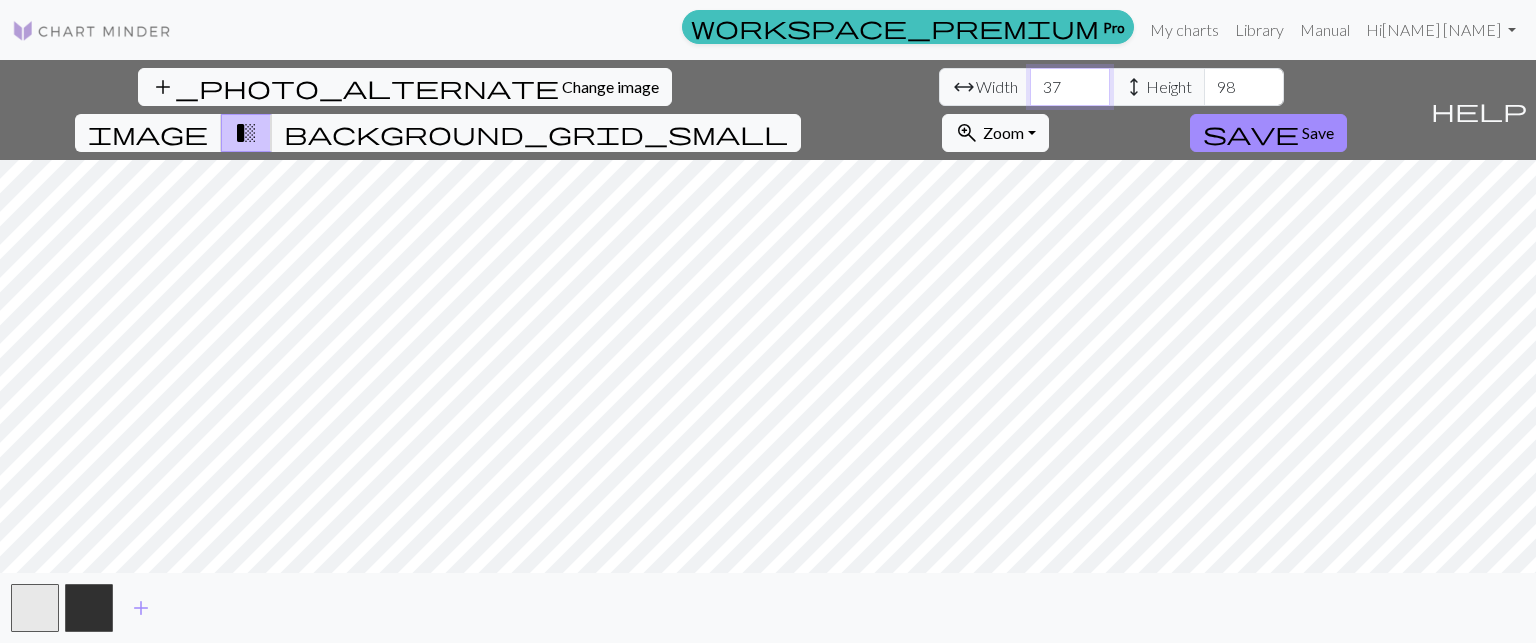 click on "37" at bounding box center [1070, 87] 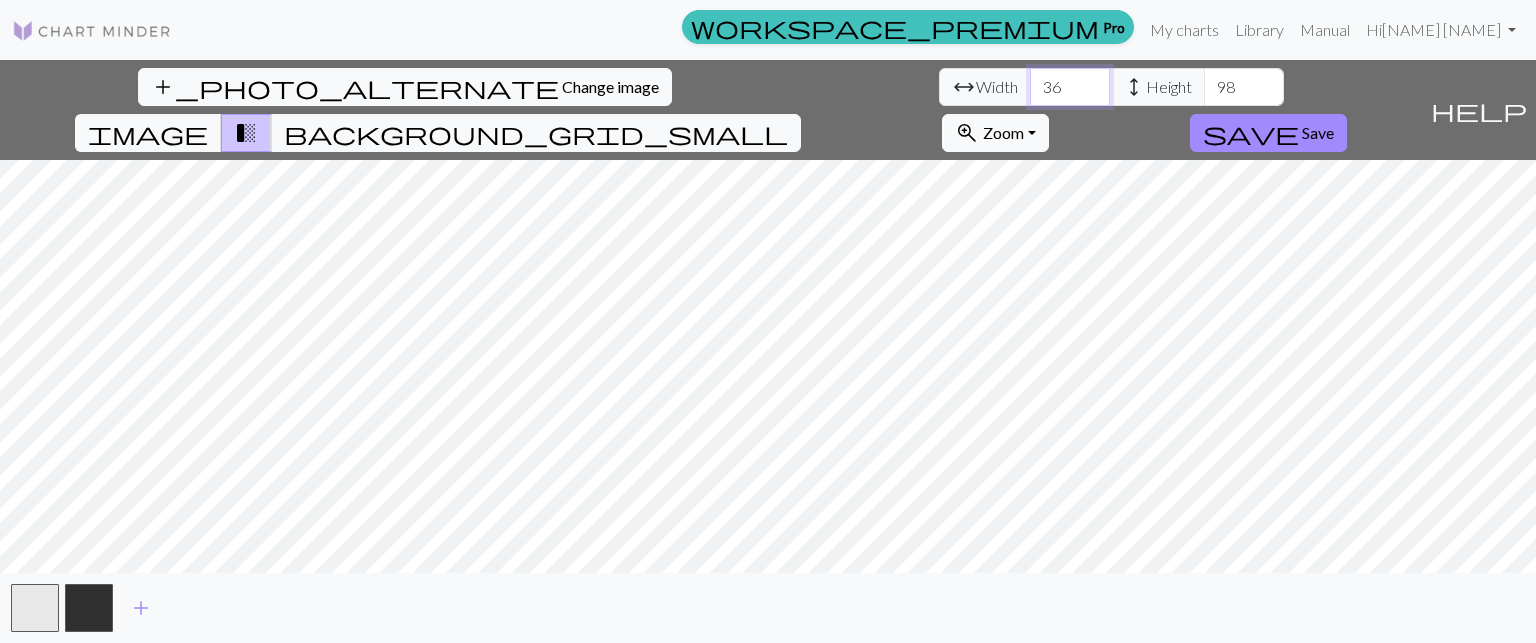 click on "36" at bounding box center [1070, 87] 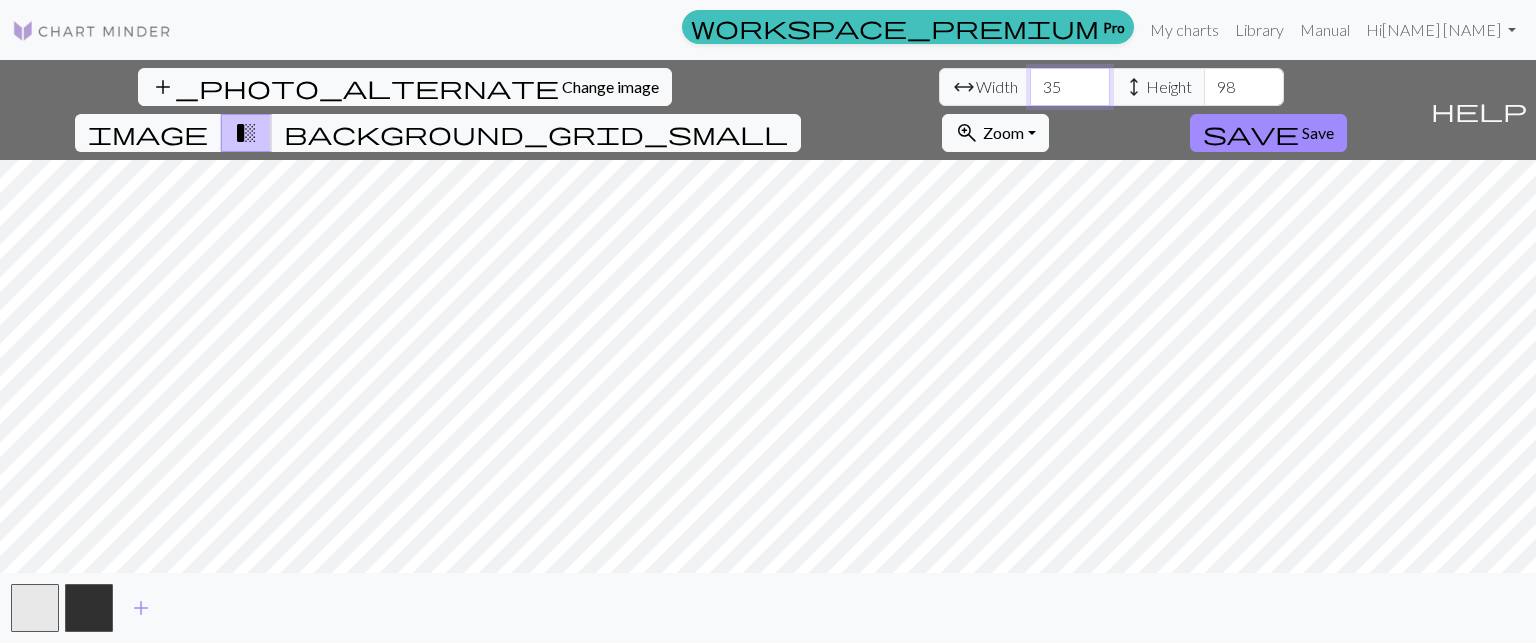 click on "35" at bounding box center [1070, 87] 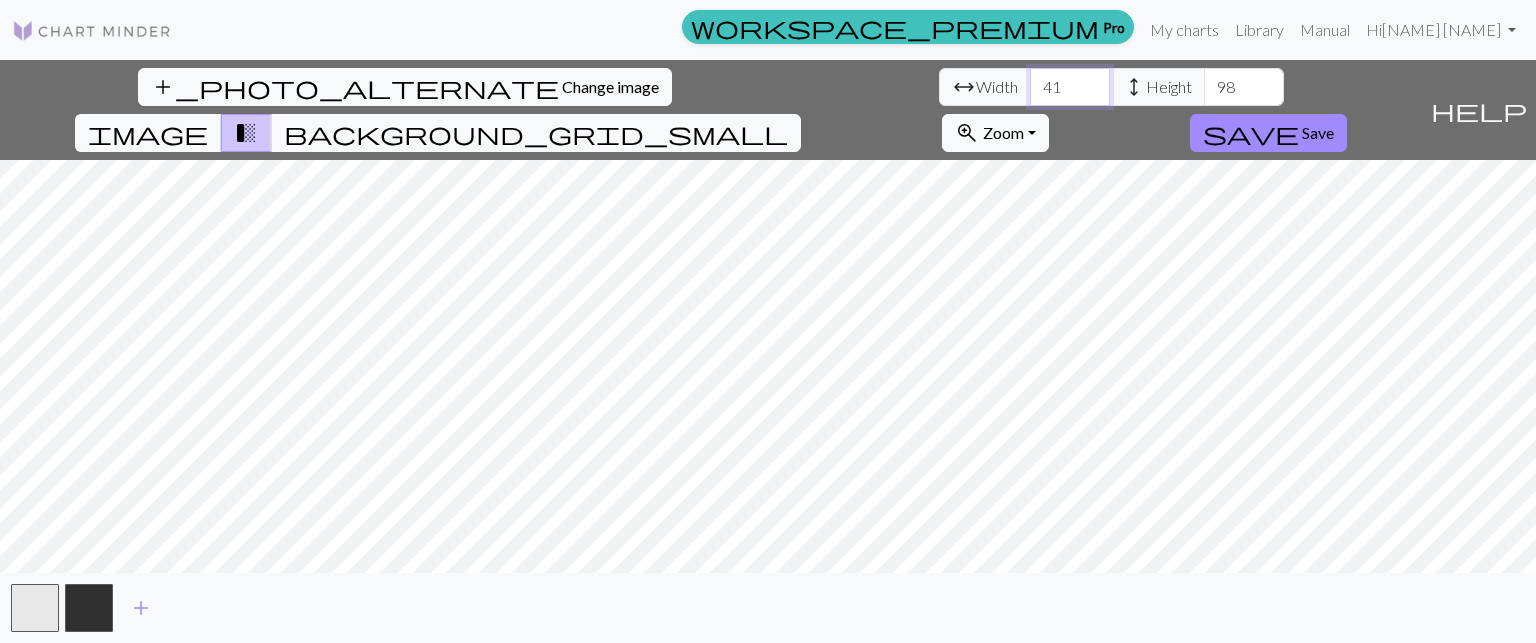 drag, startPoint x: 500, startPoint y: 94, endPoint x: 498, endPoint y: 75, distance: 19.104973 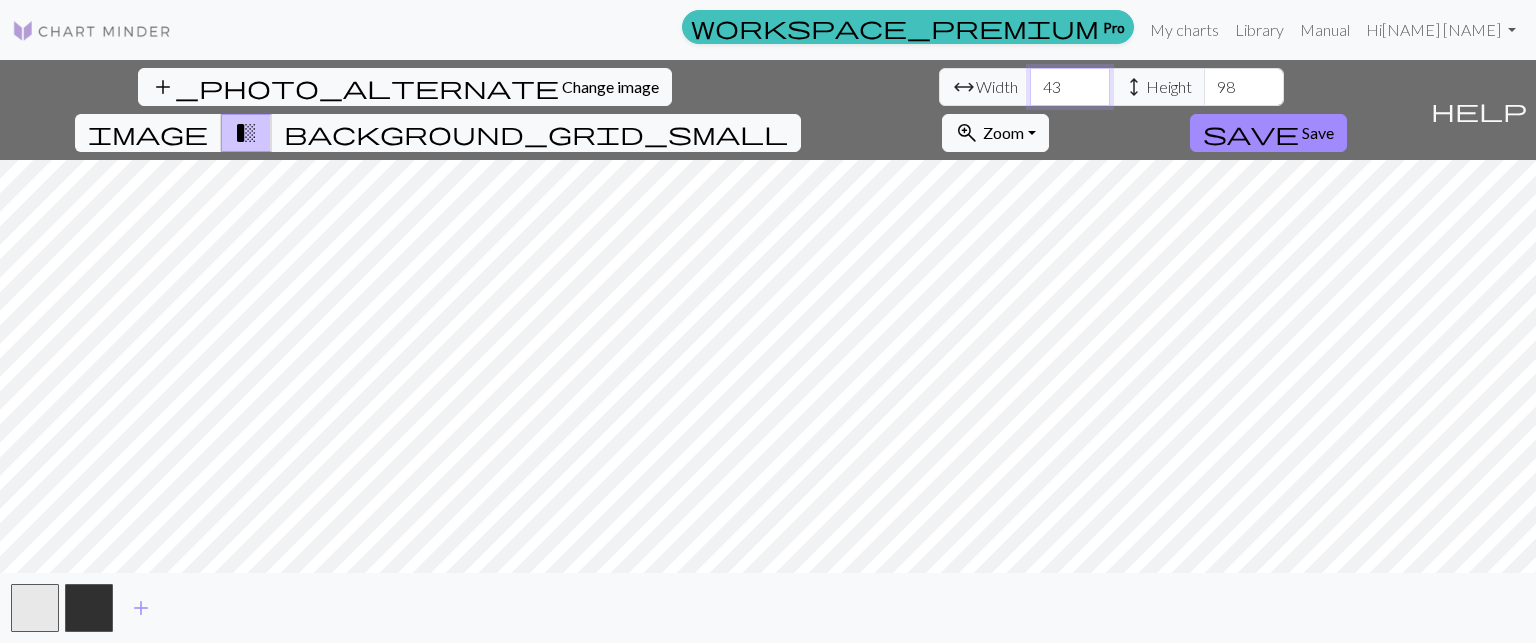 click on "44" at bounding box center [1070, 87] 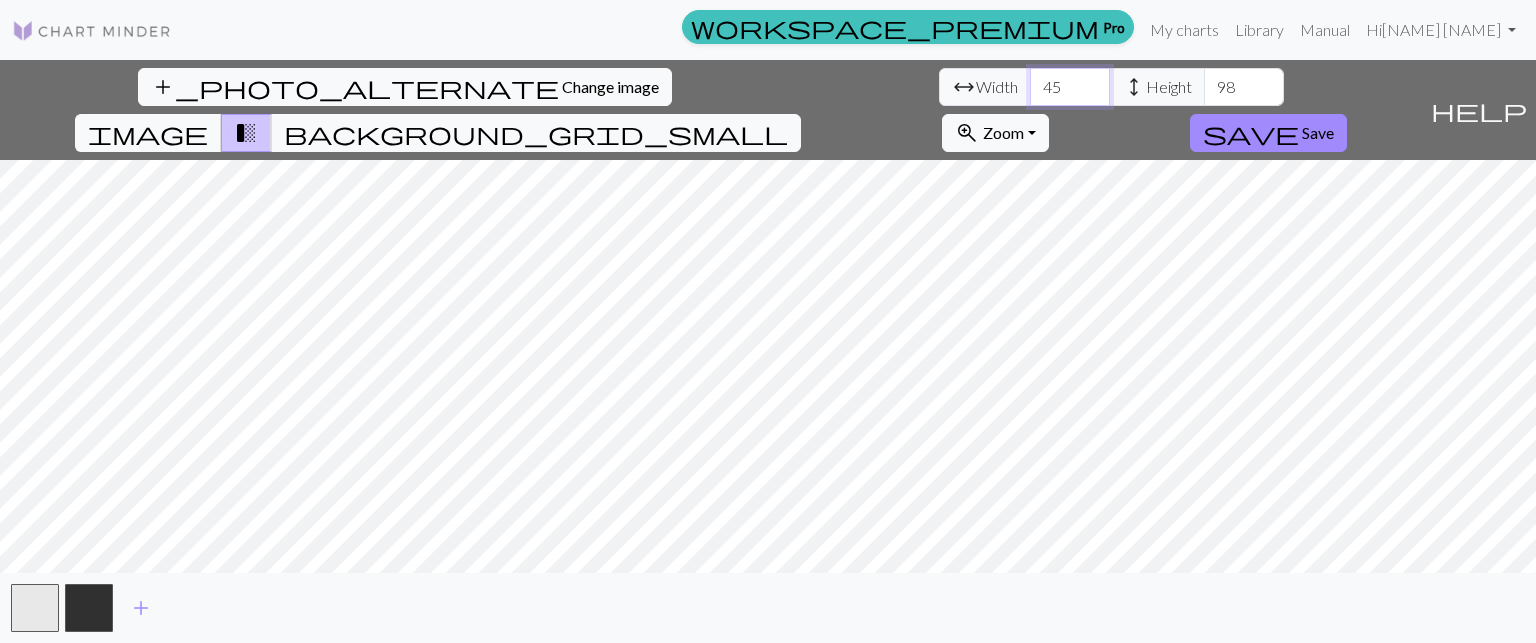 click on "45" at bounding box center [1070, 87] 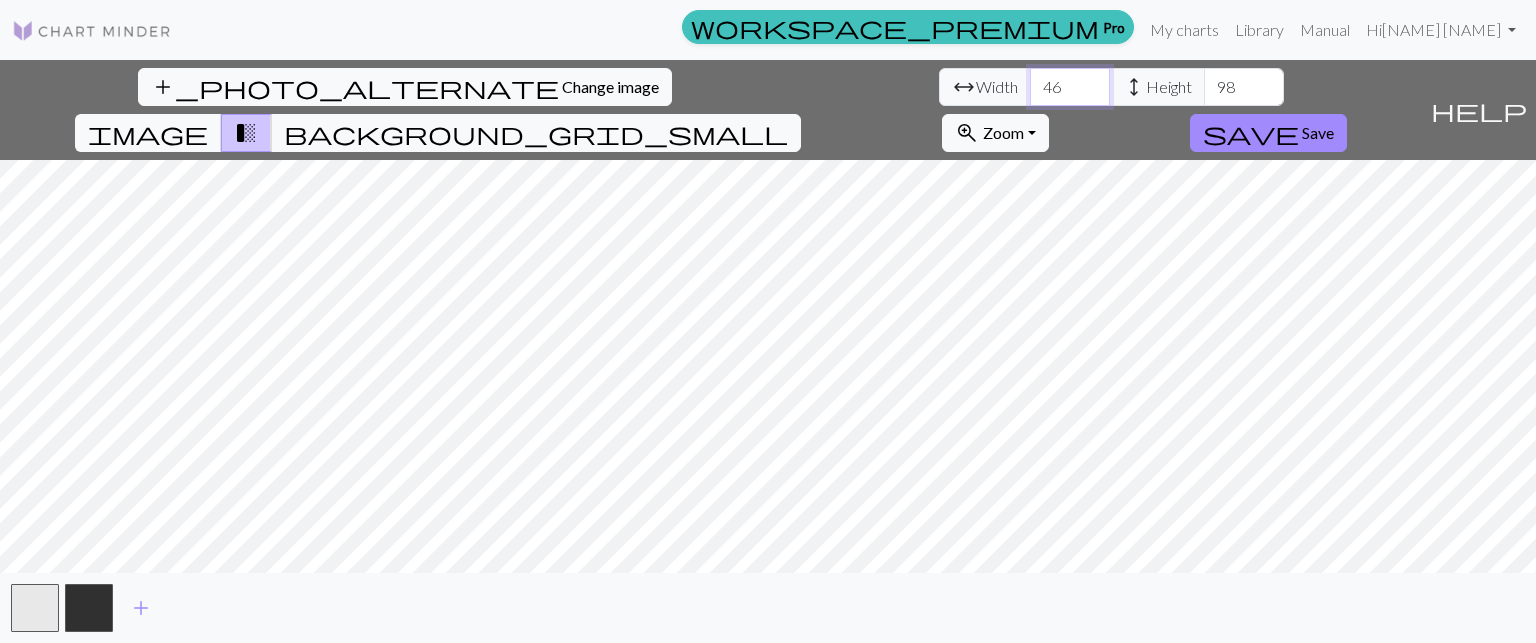 click on "46" at bounding box center (1070, 87) 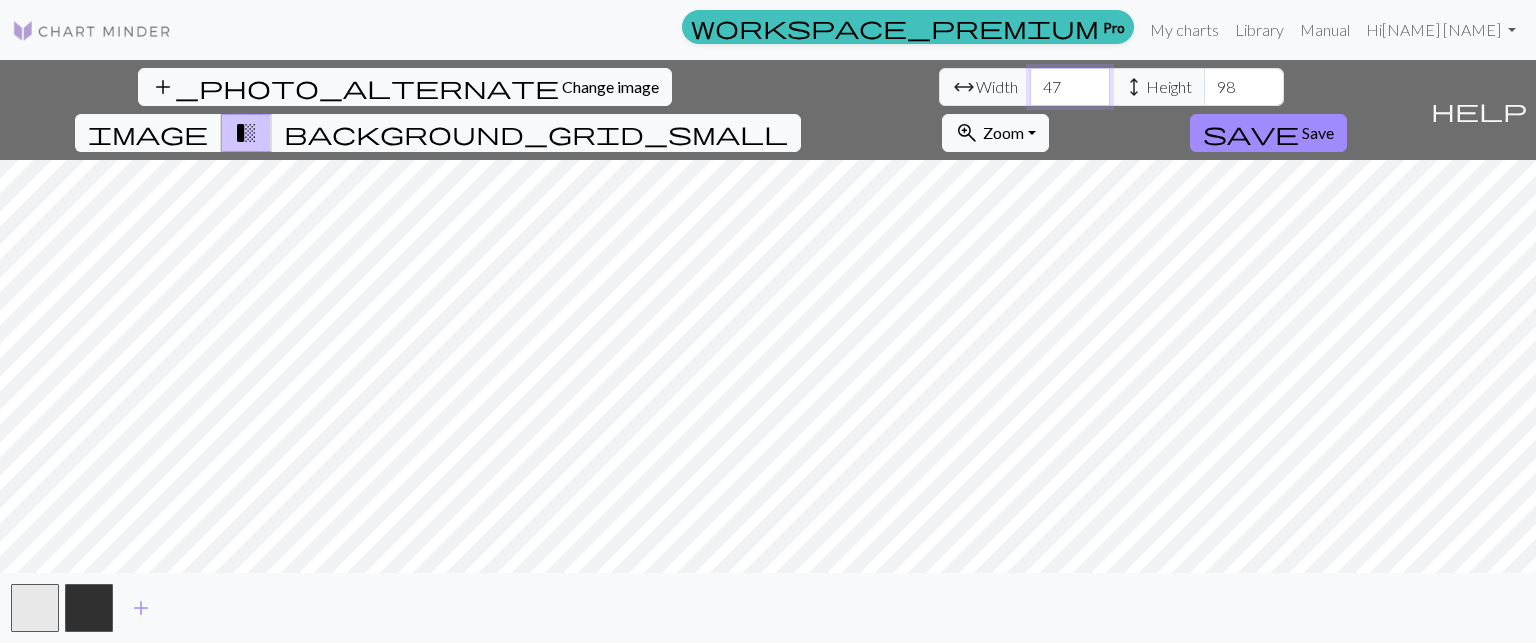 click on "47" at bounding box center (1070, 87) 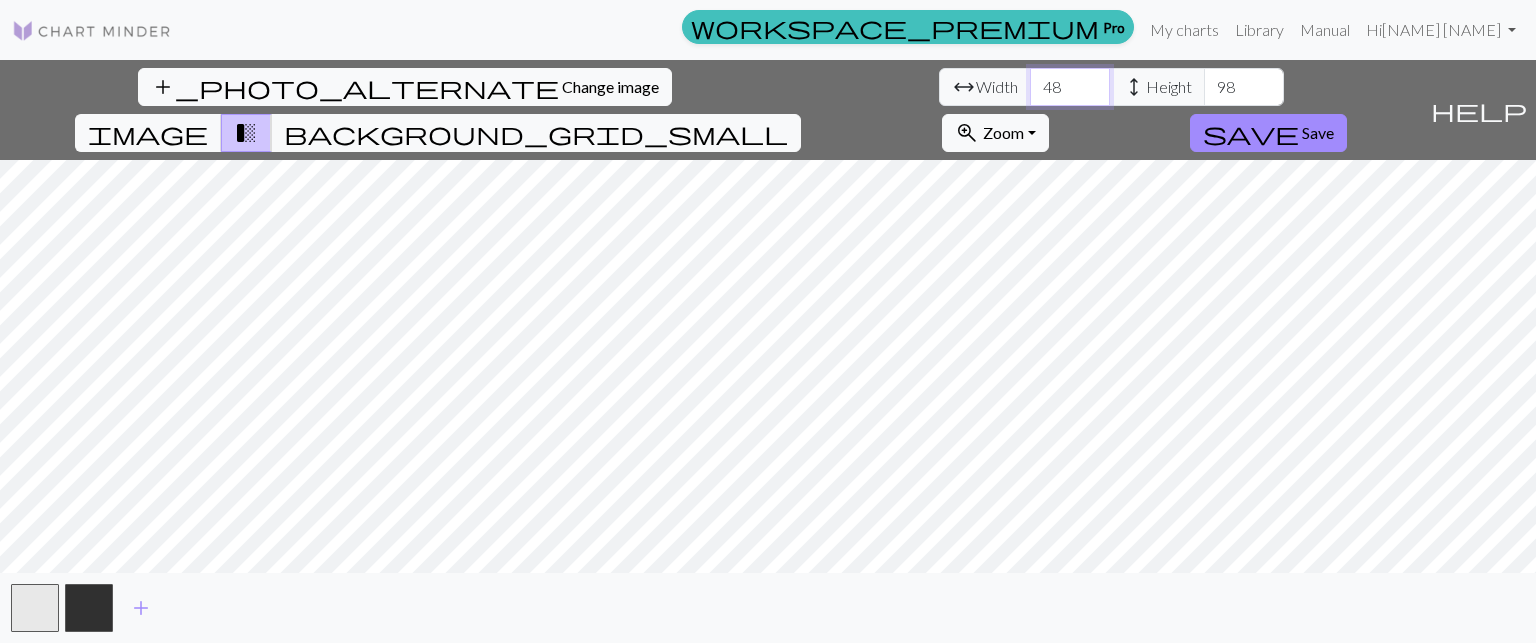 click on "48" at bounding box center (1070, 87) 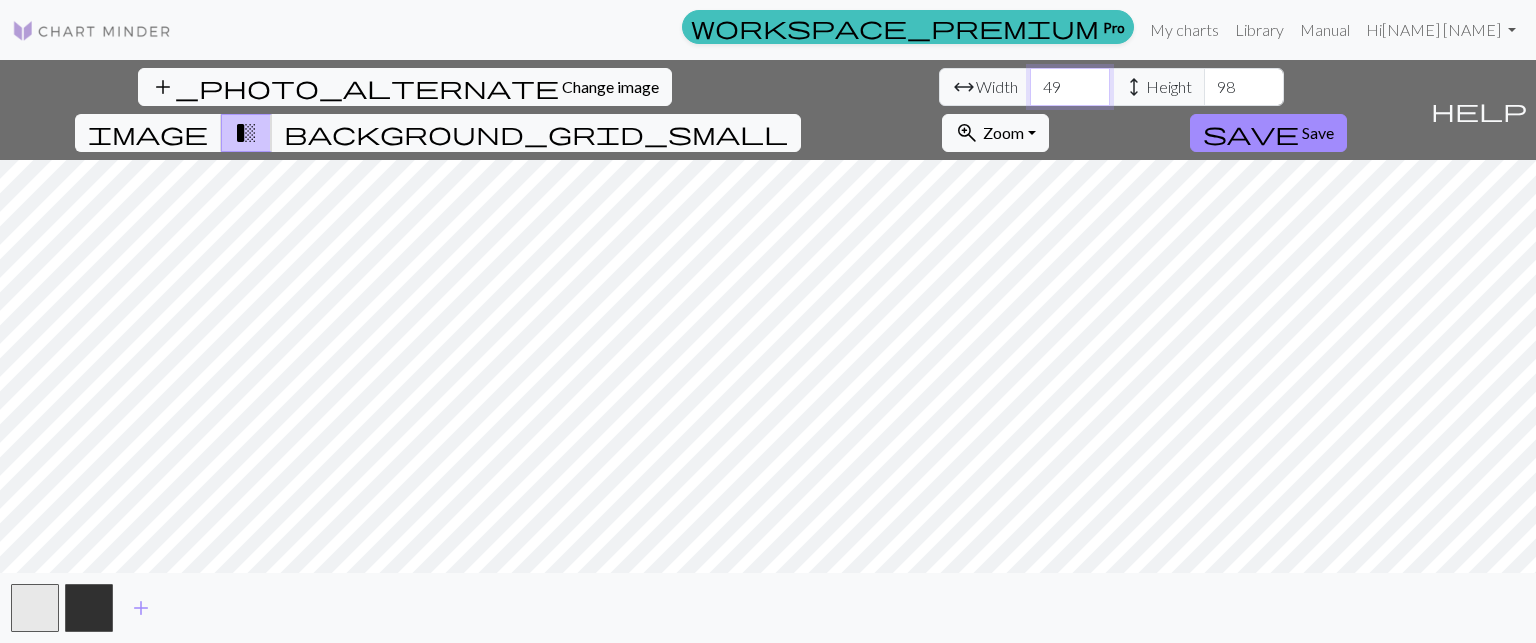 click on "49" at bounding box center [1070, 87] 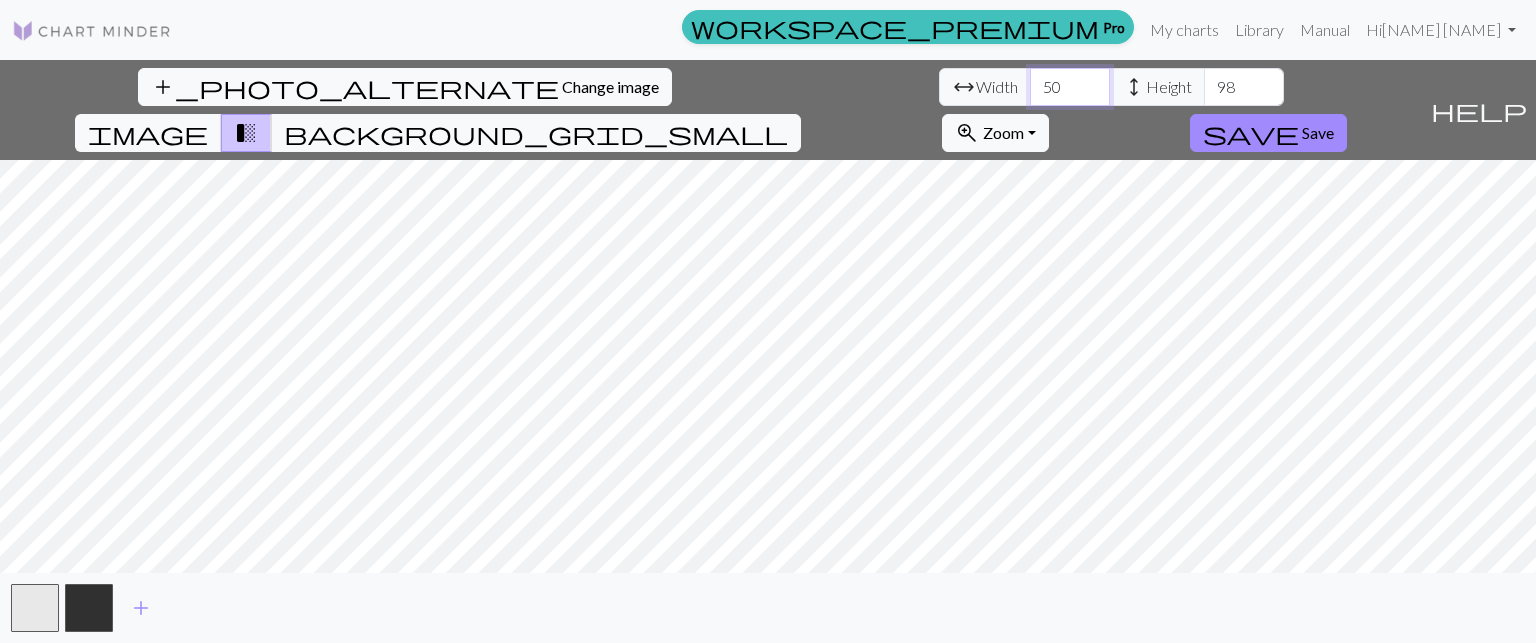 click on "50" at bounding box center (1070, 87) 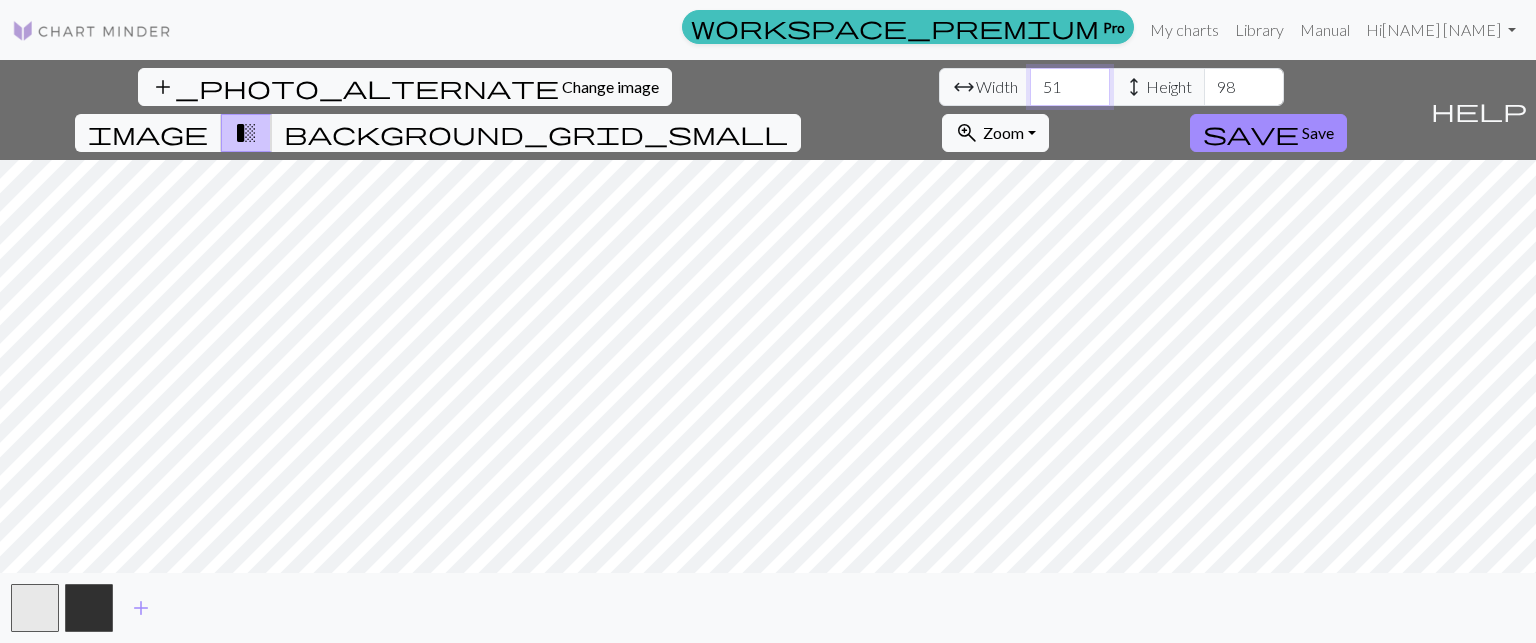 click on "51" at bounding box center [1070, 87] 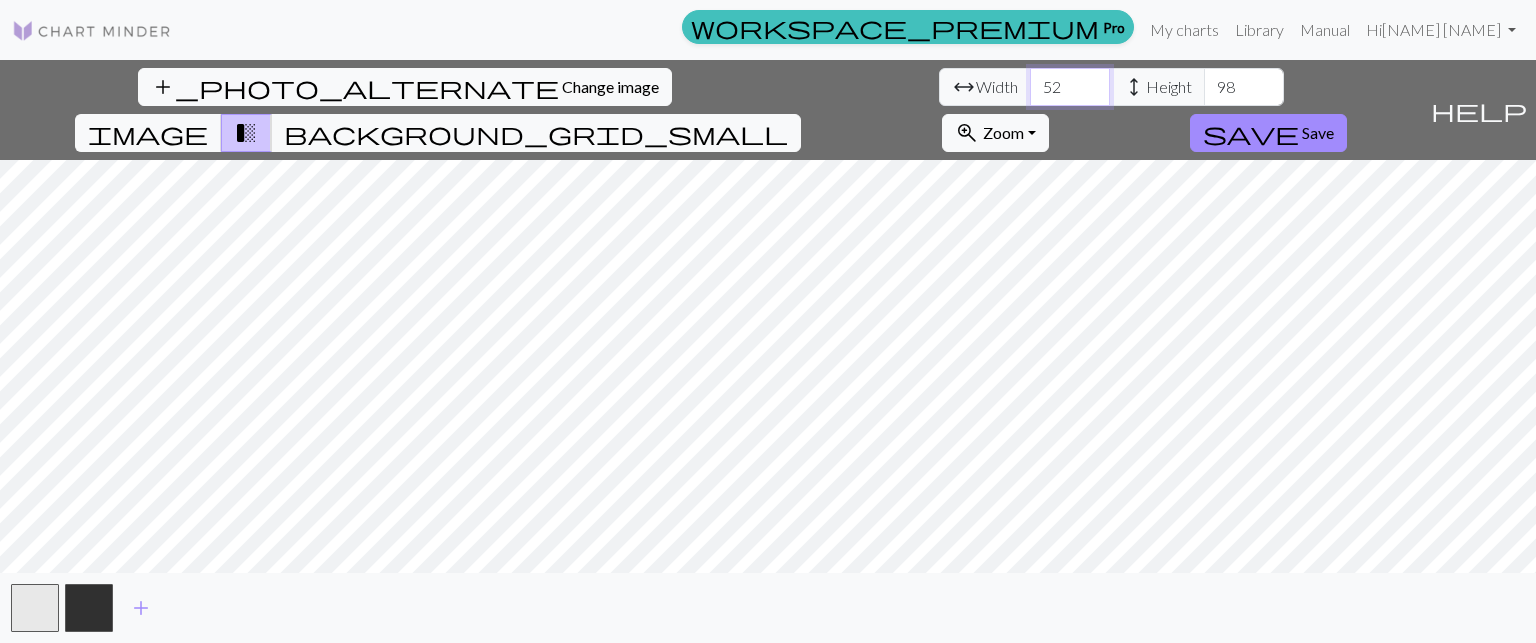 click on "52" at bounding box center [1070, 87] 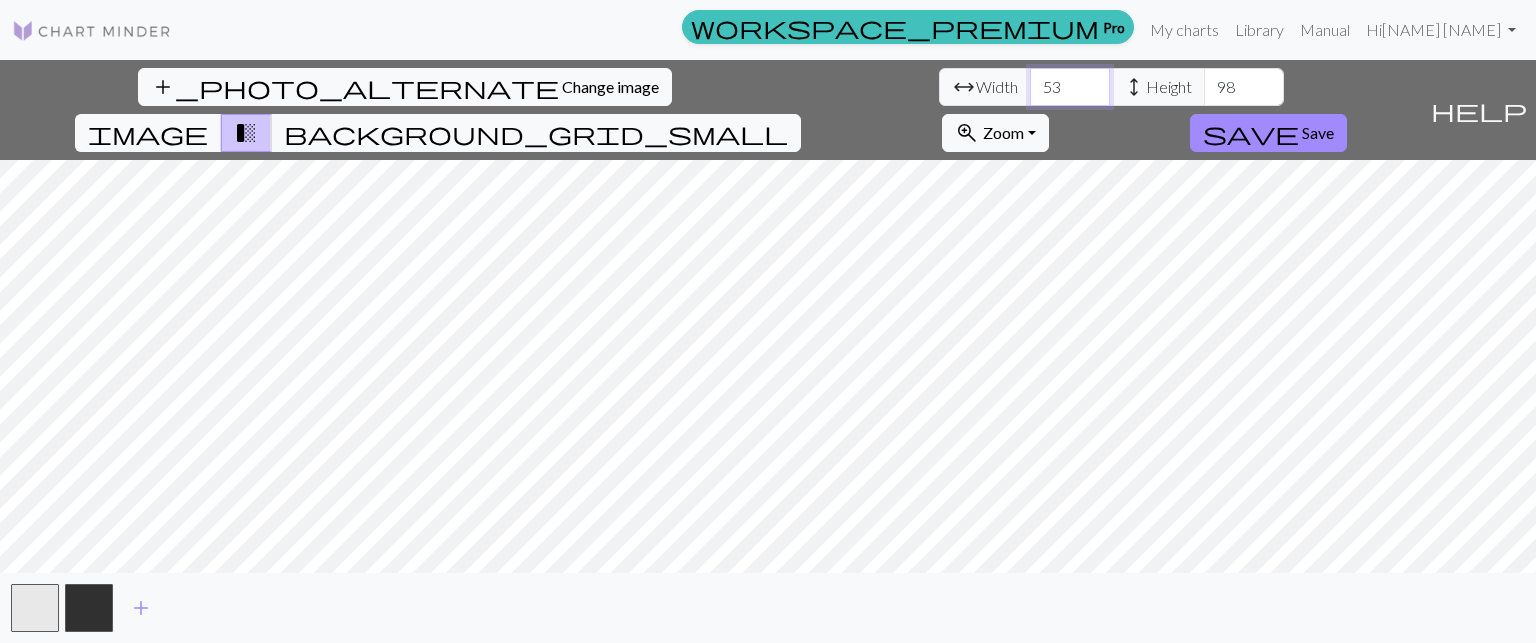 click on "53" at bounding box center [1070, 87] 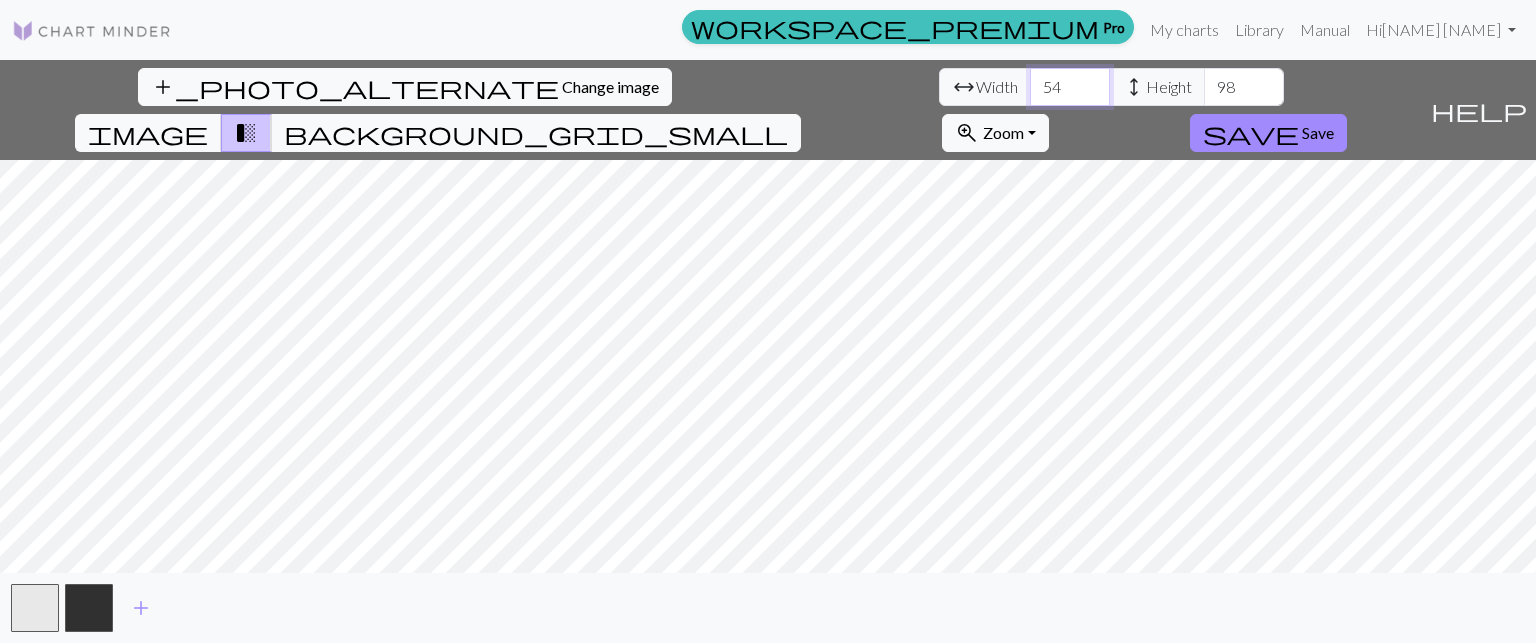 click on "54" at bounding box center [1070, 87] 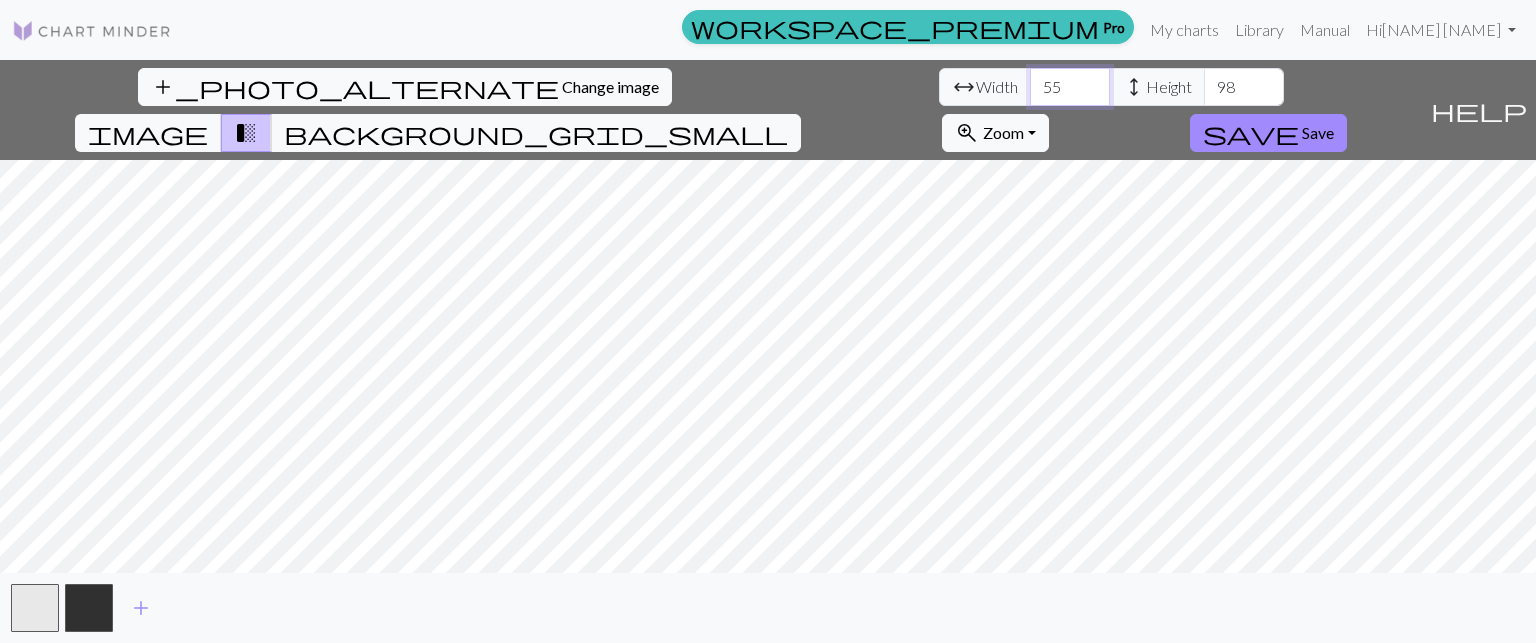 click on "55" at bounding box center [1070, 87] 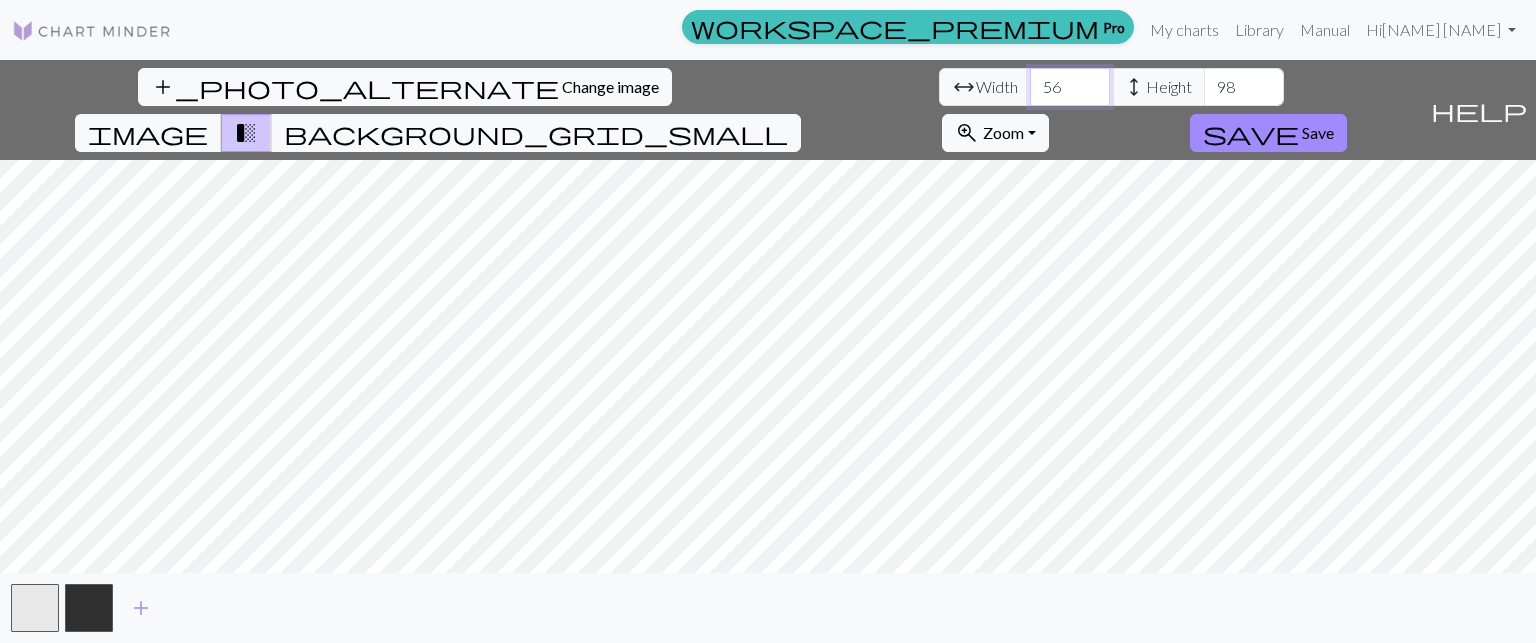 click on "56" at bounding box center (1070, 87) 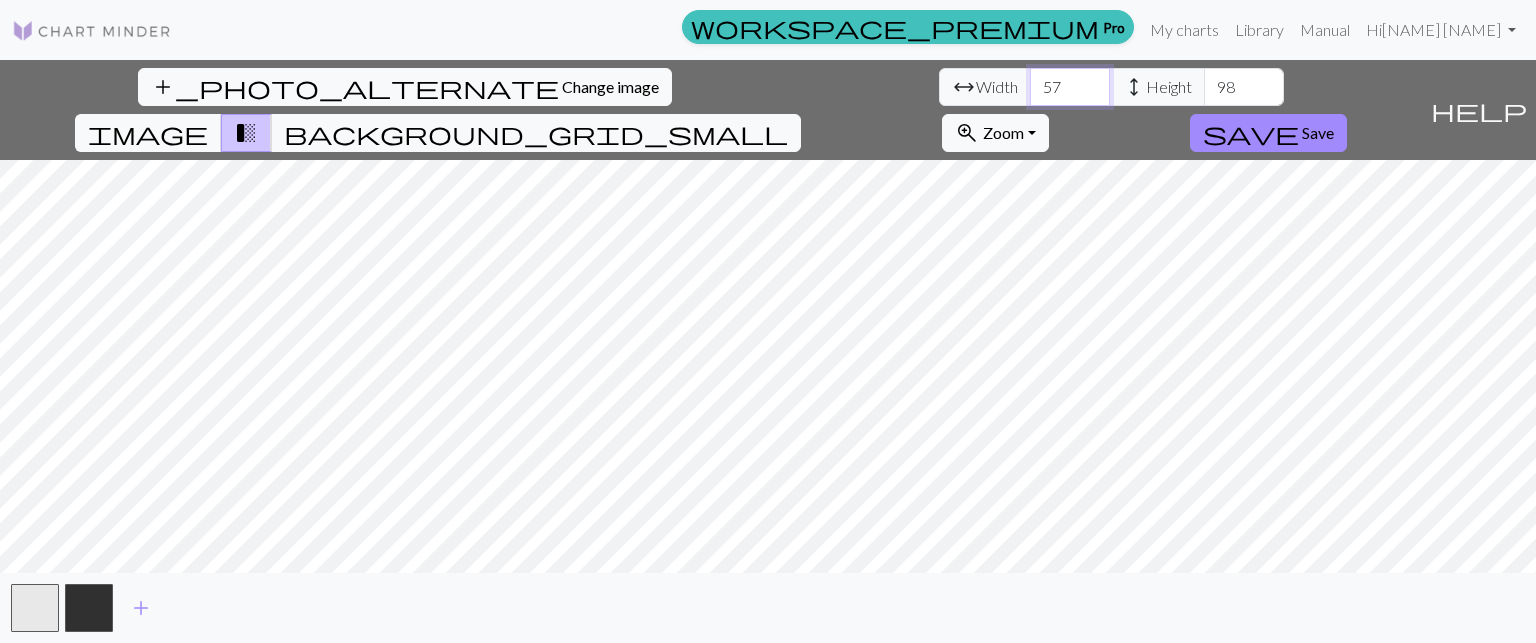 click on "57" at bounding box center [1070, 87] 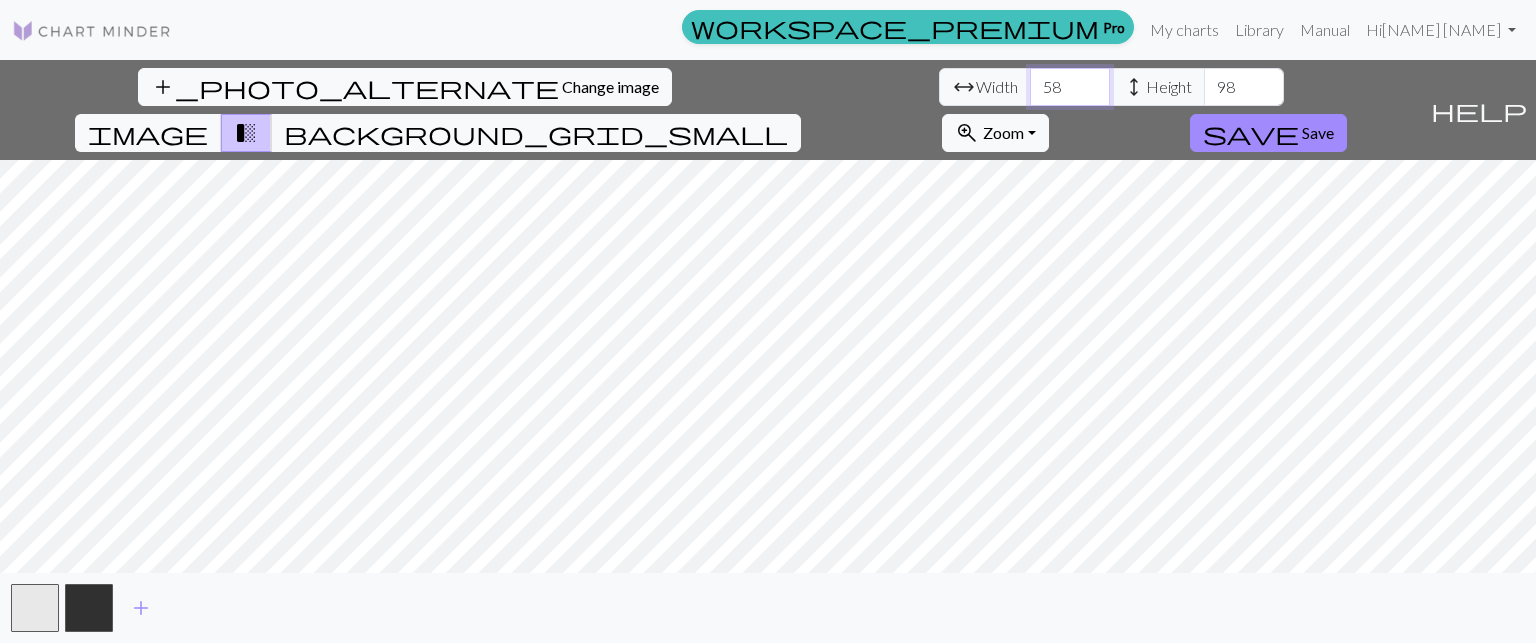 click on "58" at bounding box center (1070, 87) 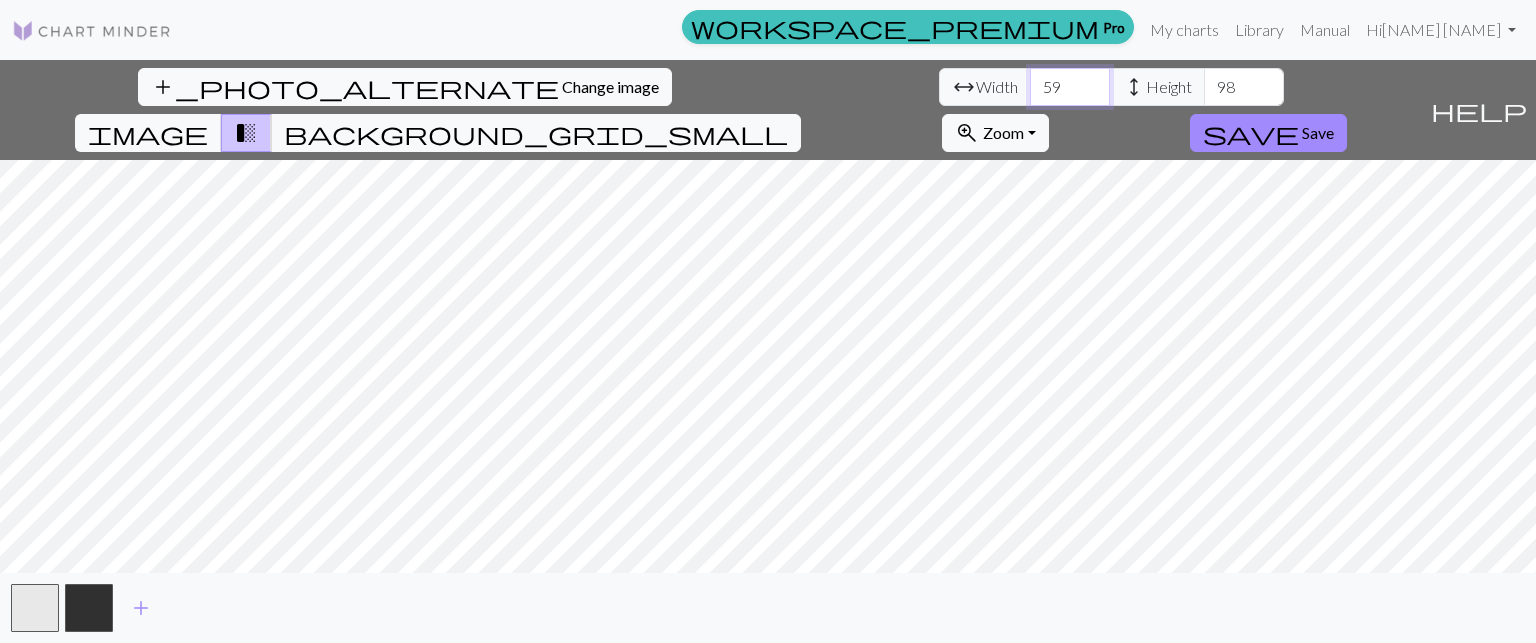 click on "59" at bounding box center [1070, 87] 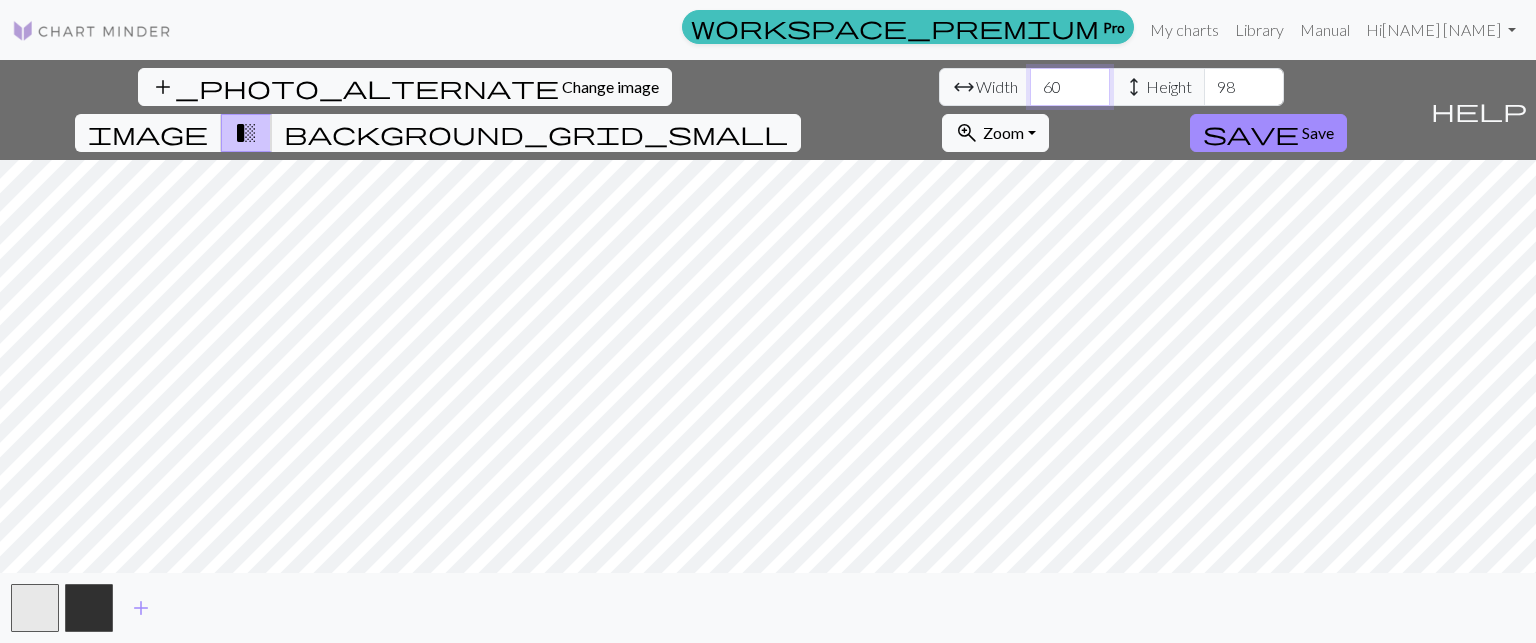 click on "60" at bounding box center (1070, 87) 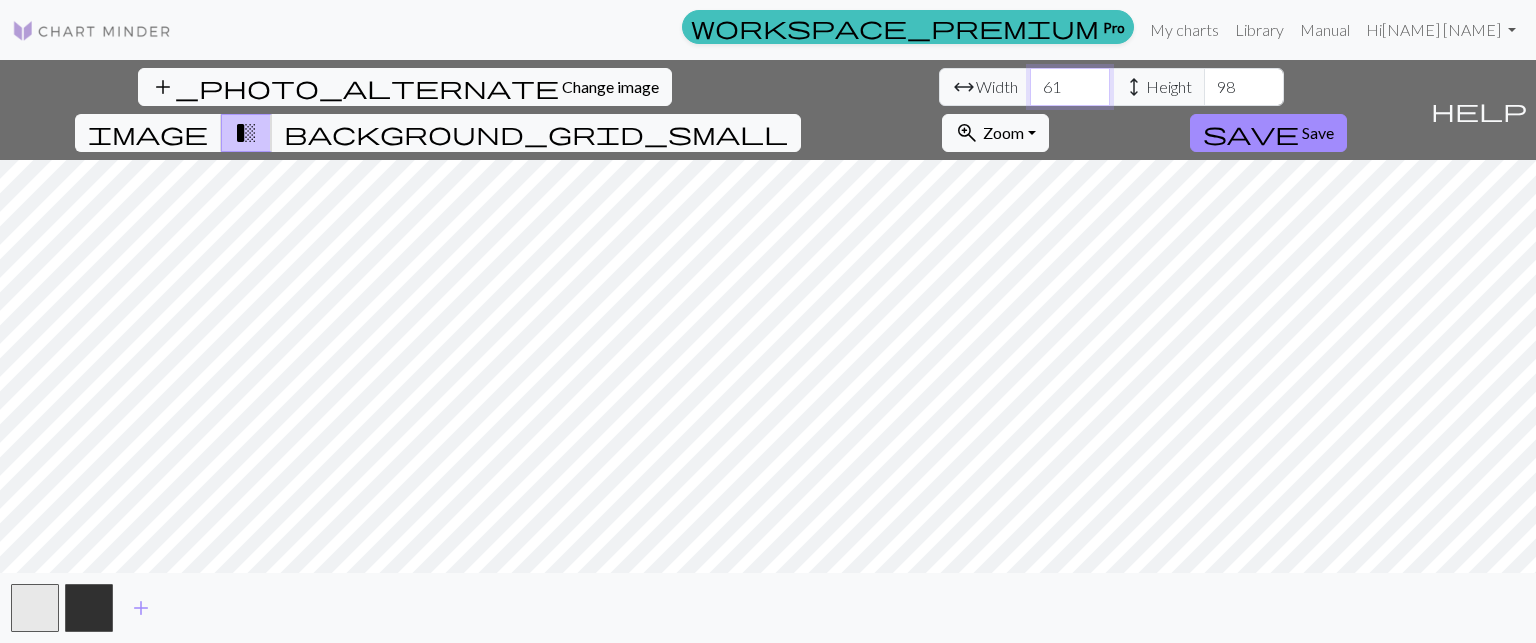 click on "61" at bounding box center (1070, 87) 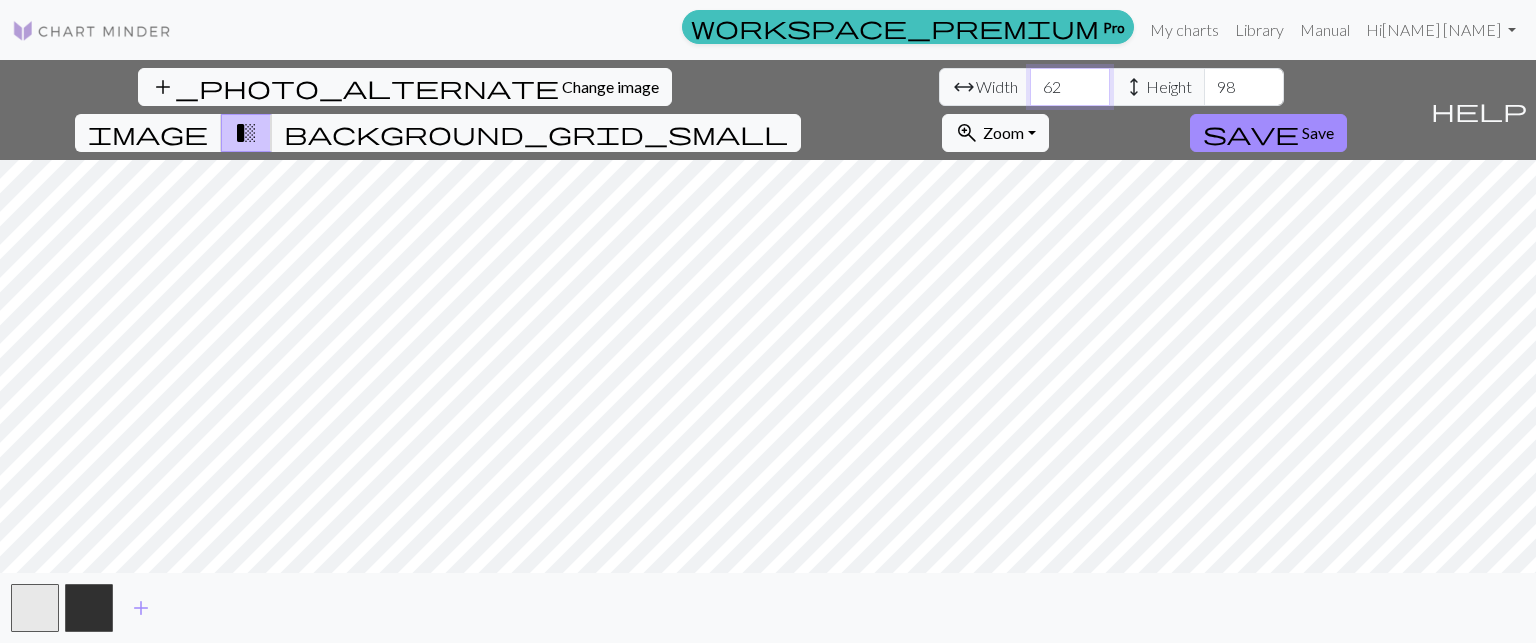 click on "62" at bounding box center [1070, 87] 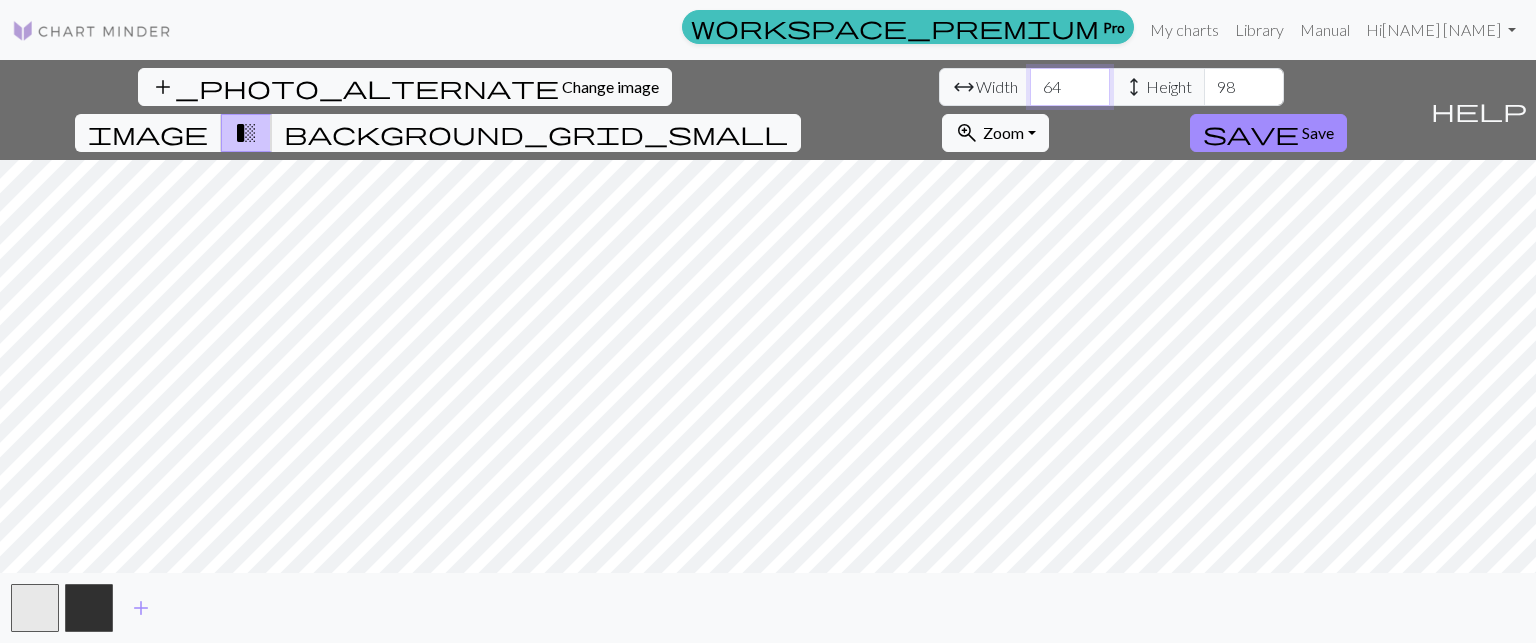click on "64" at bounding box center [1070, 87] 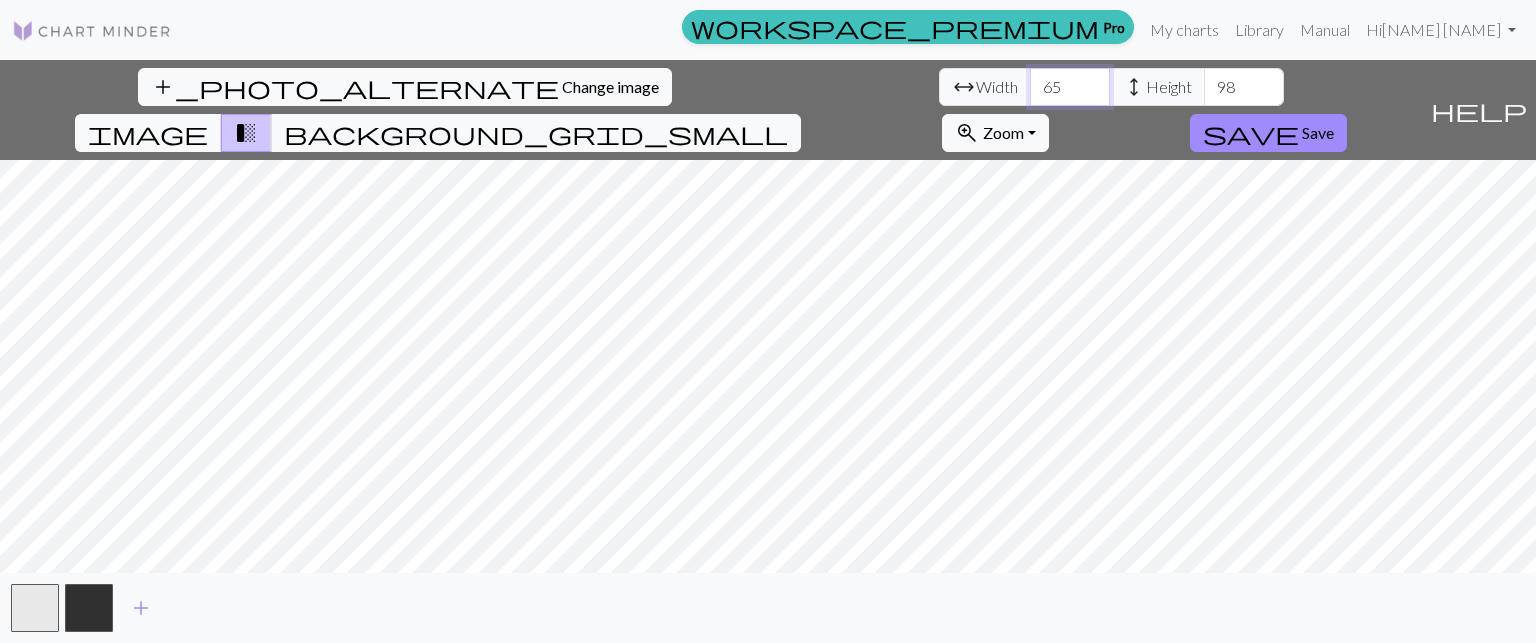 click on "65" at bounding box center (1070, 87) 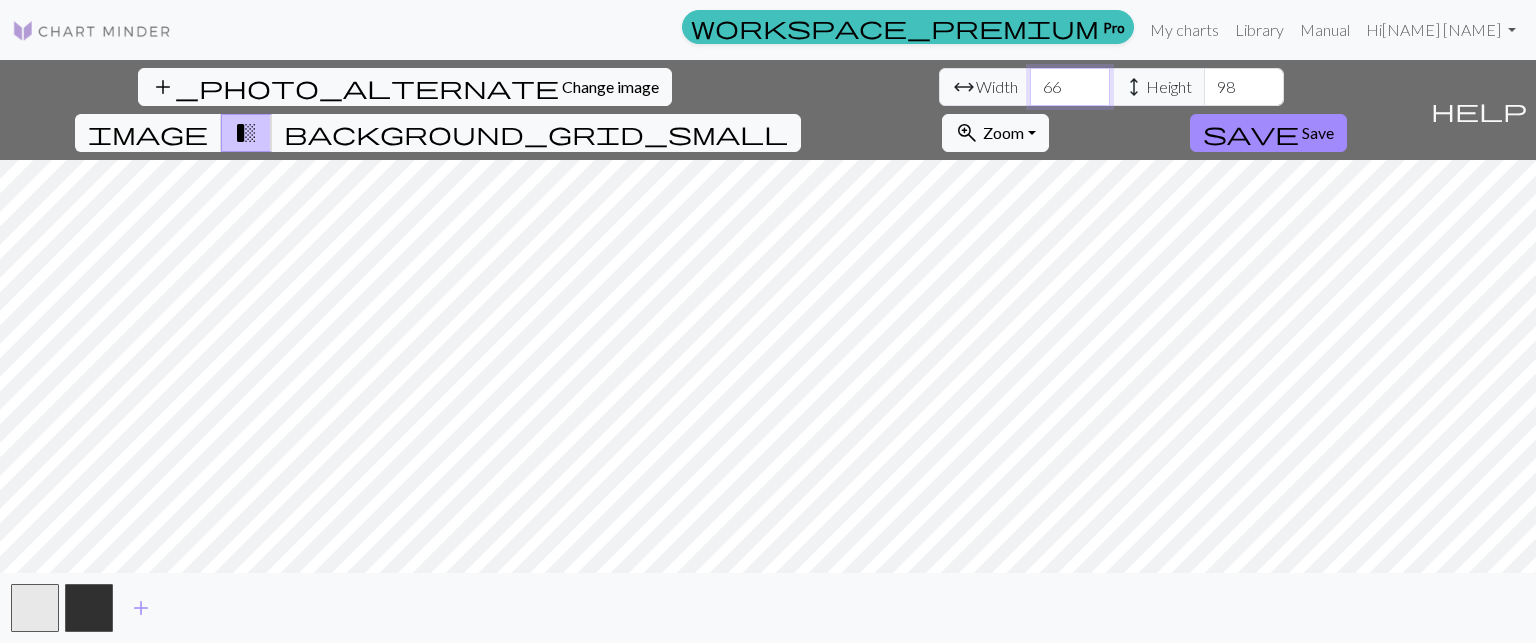 click on "66" at bounding box center (1070, 87) 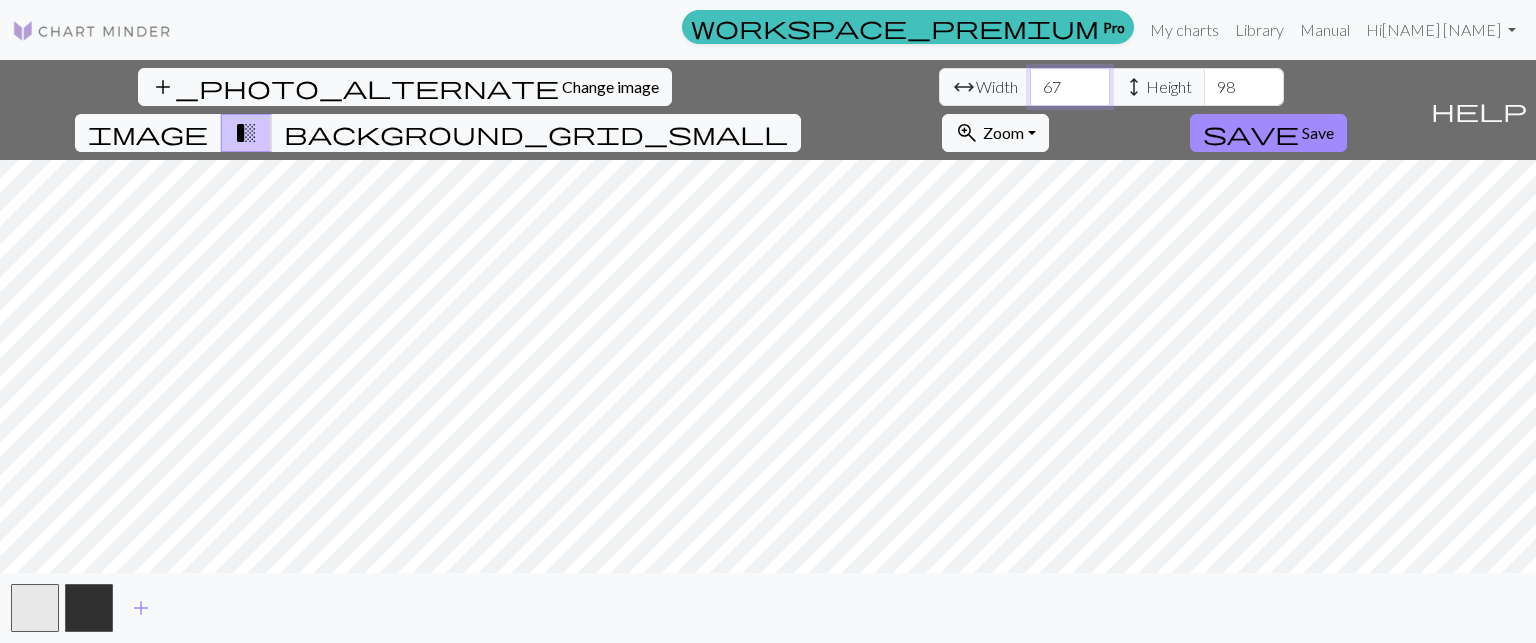 click on "67" at bounding box center (1070, 87) 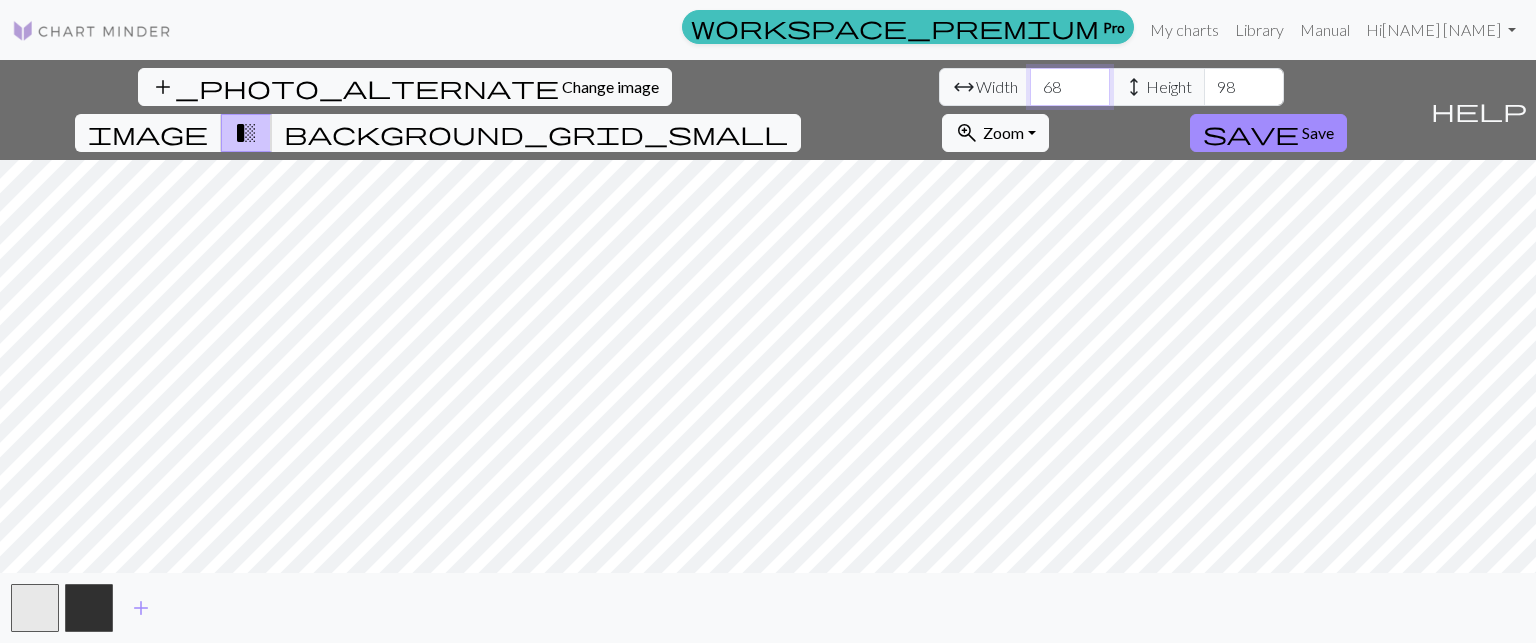 click on "68" at bounding box center (1070, 87) 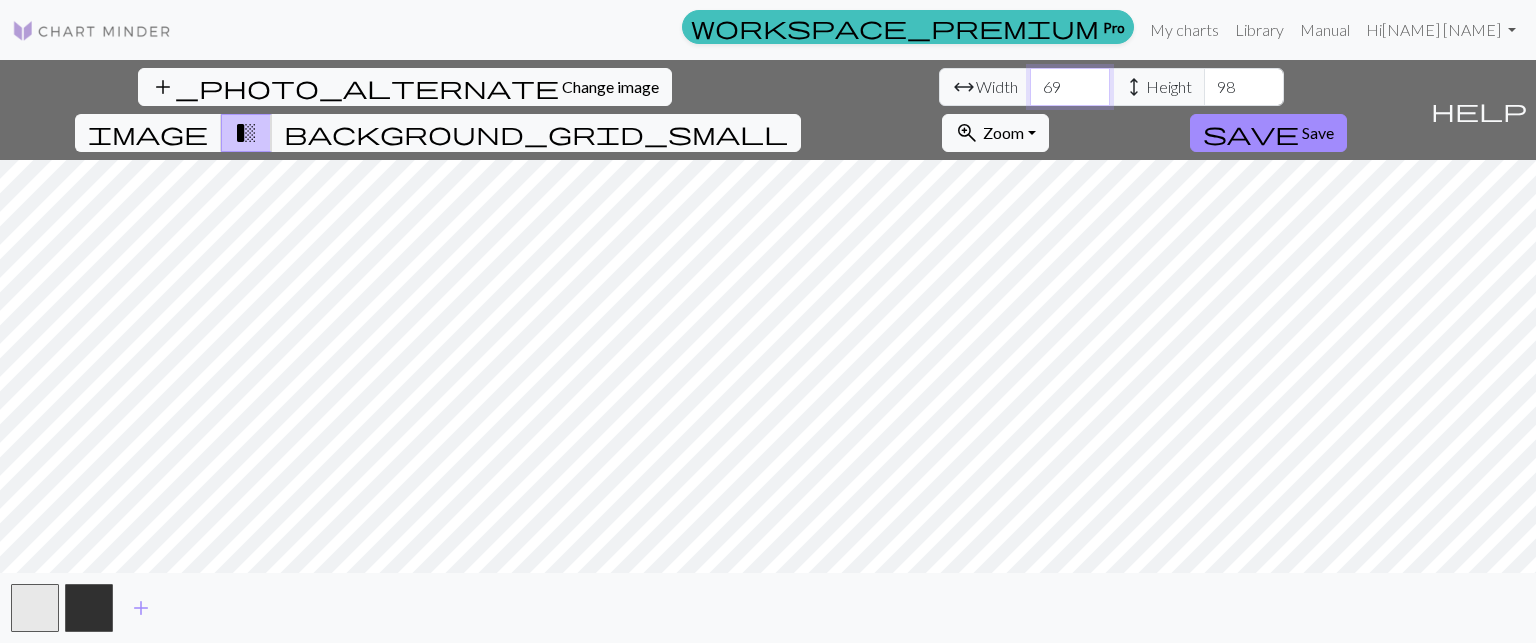 click on "69" at bounding box center (1070, 87) 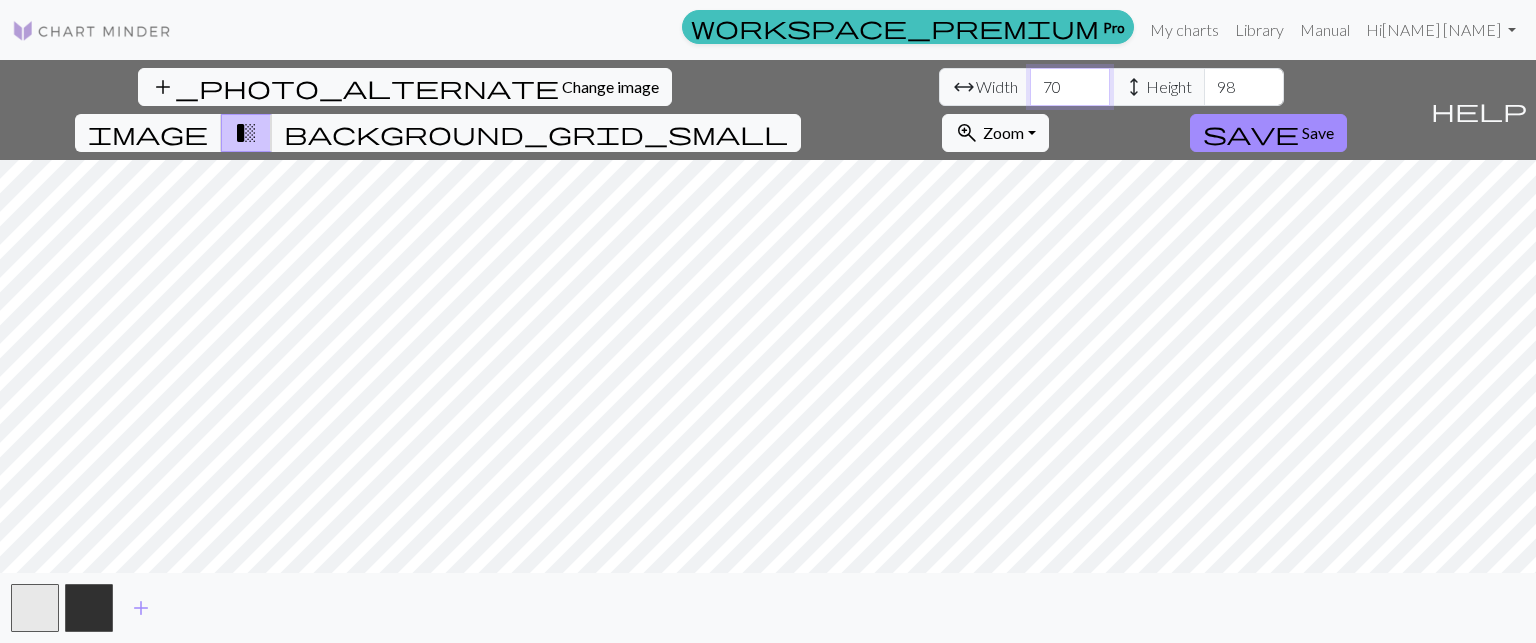 click on "70" at bounding box center (1070, 87) 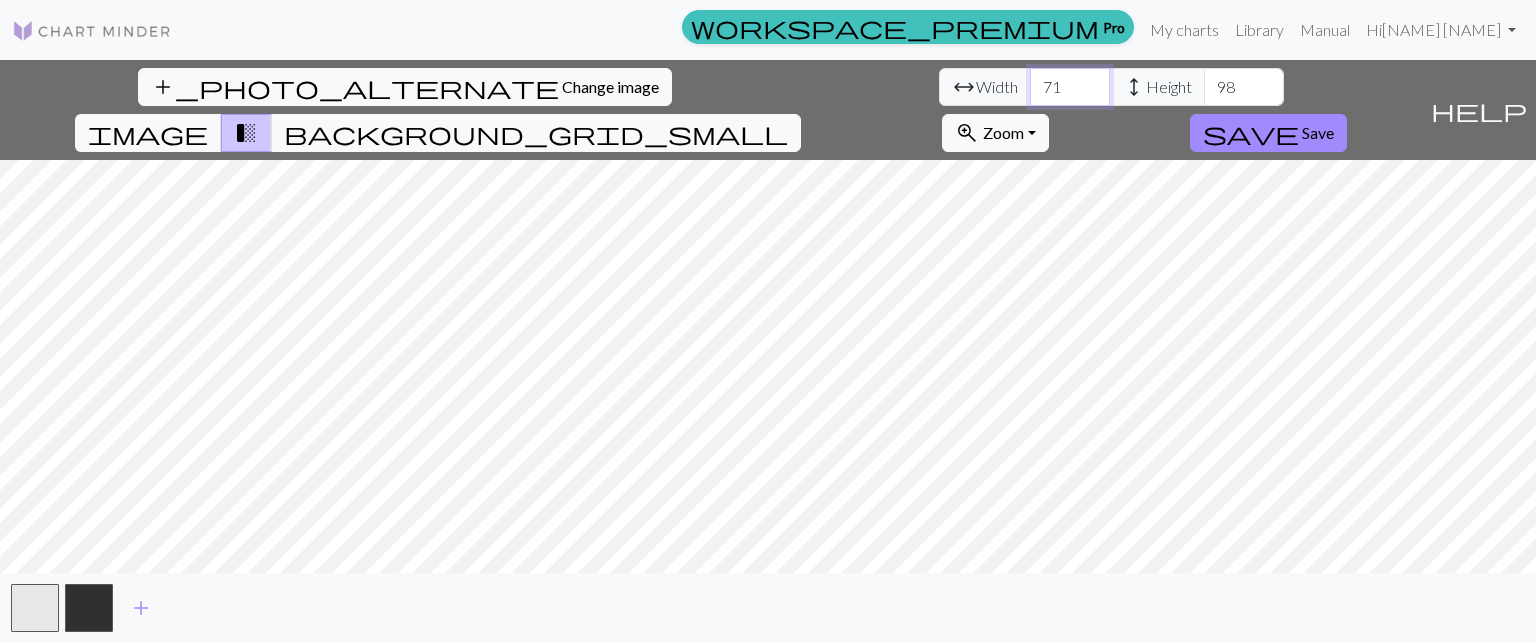click on "71" at bounding box center (1070, 87) 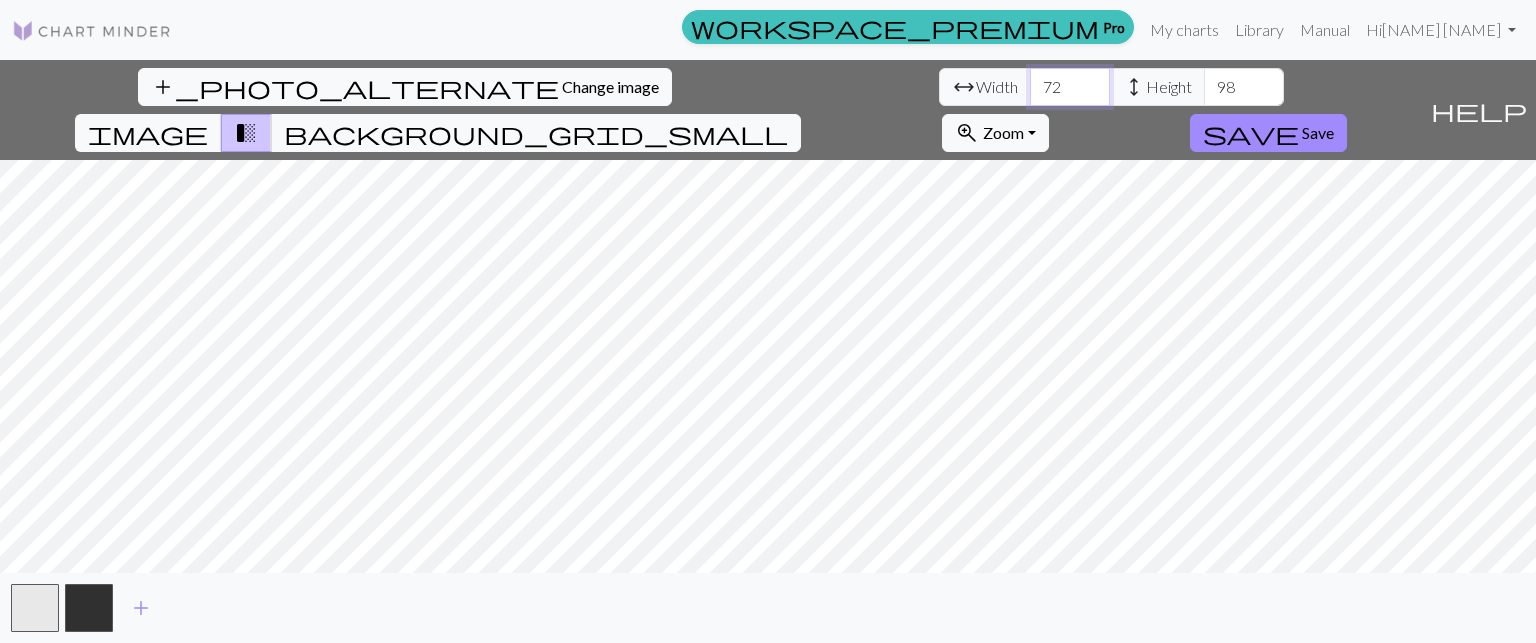 click on "72" at bounding box center [1070, 87] 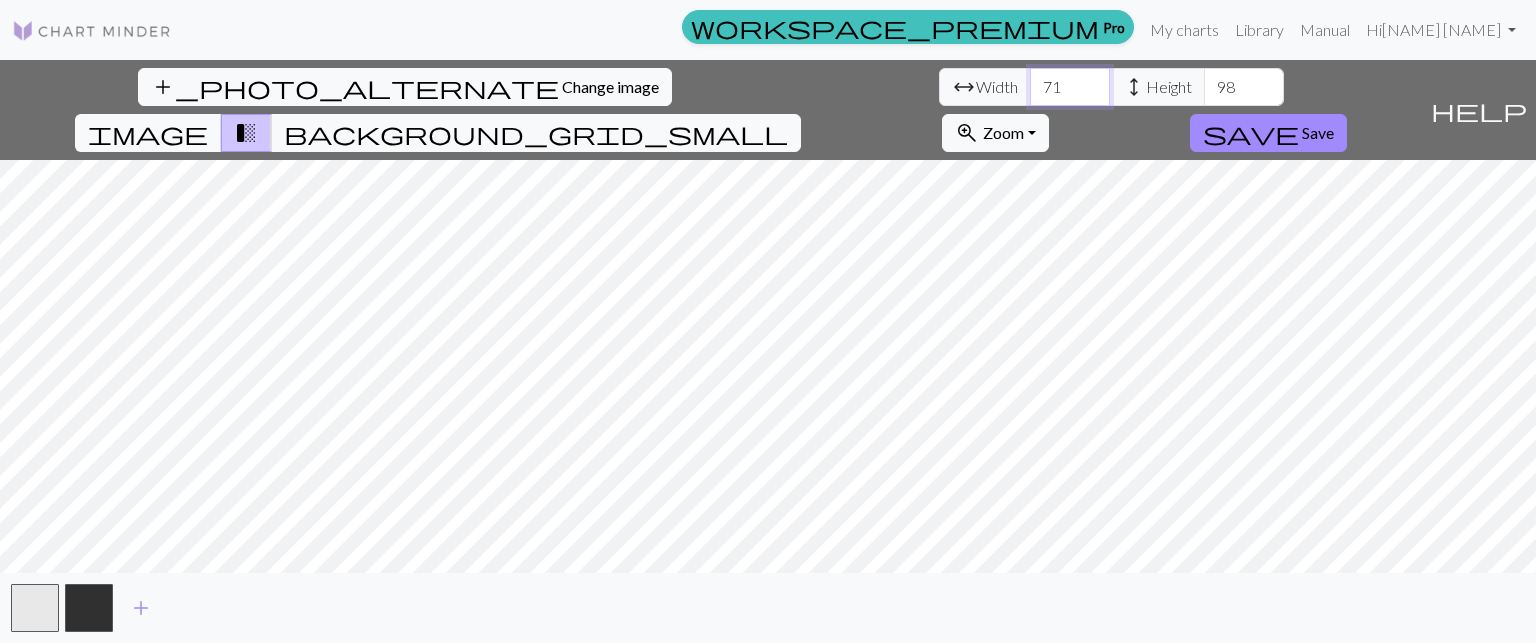 click on "71" at bounding box center [1070, 87] 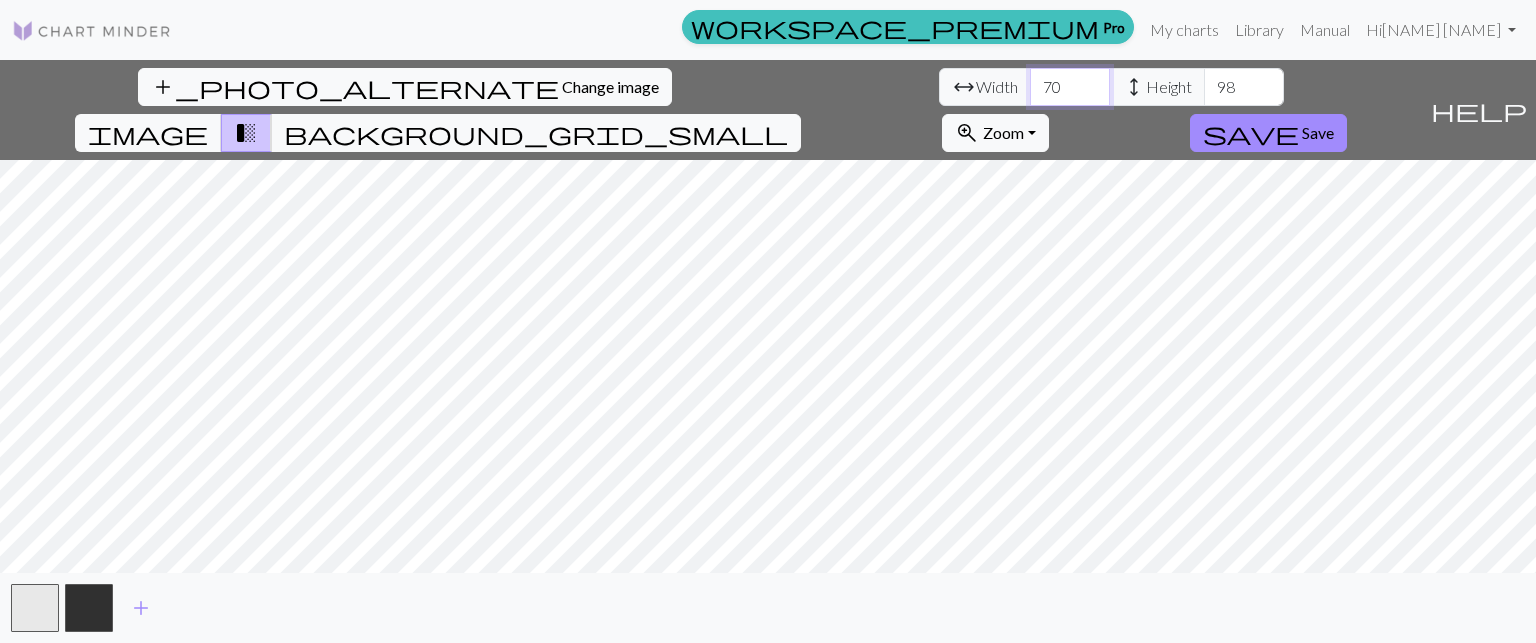 click on "70" at bounding box center [1070, 87] 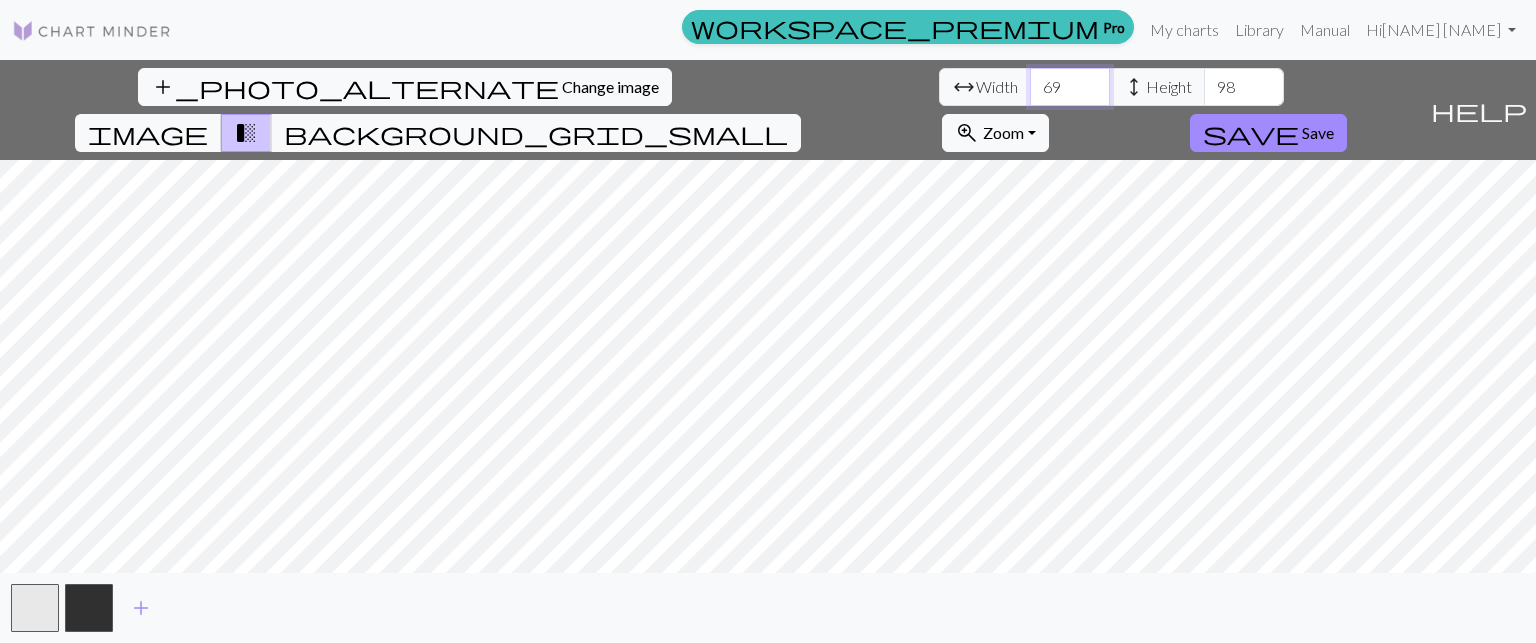 type on "69" 